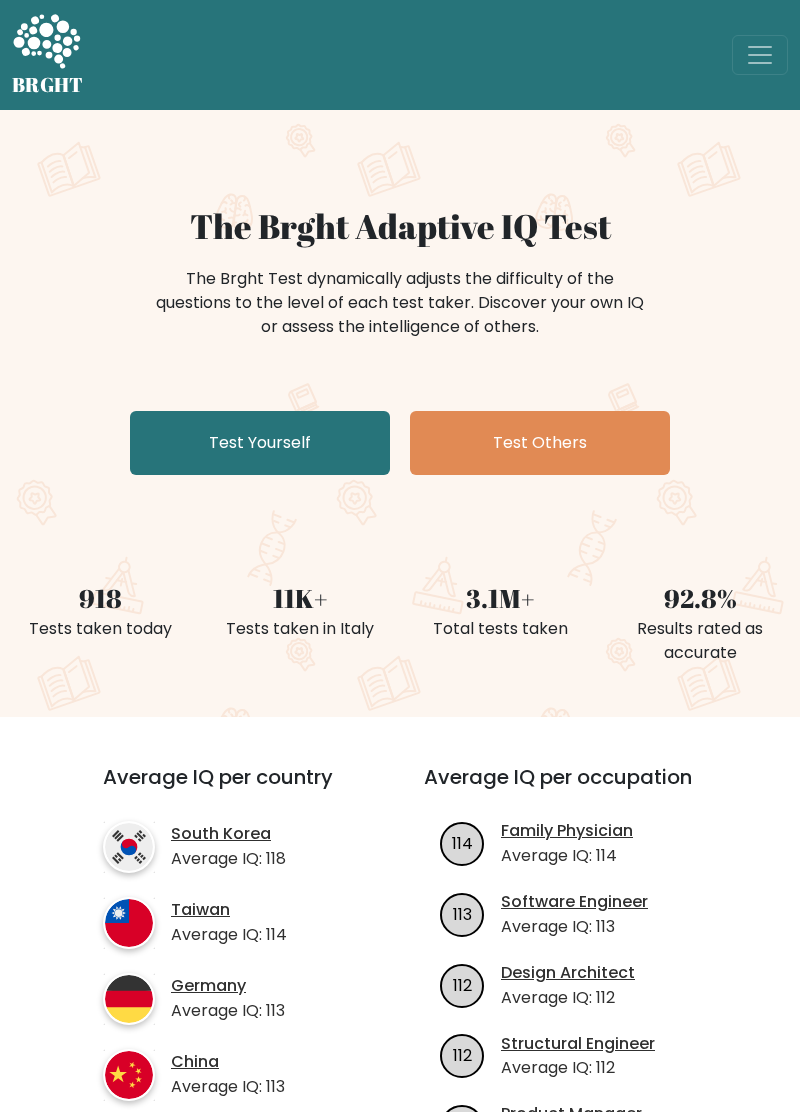 scroll, scrollTop: 0, scrollLeft: 0, axis: both 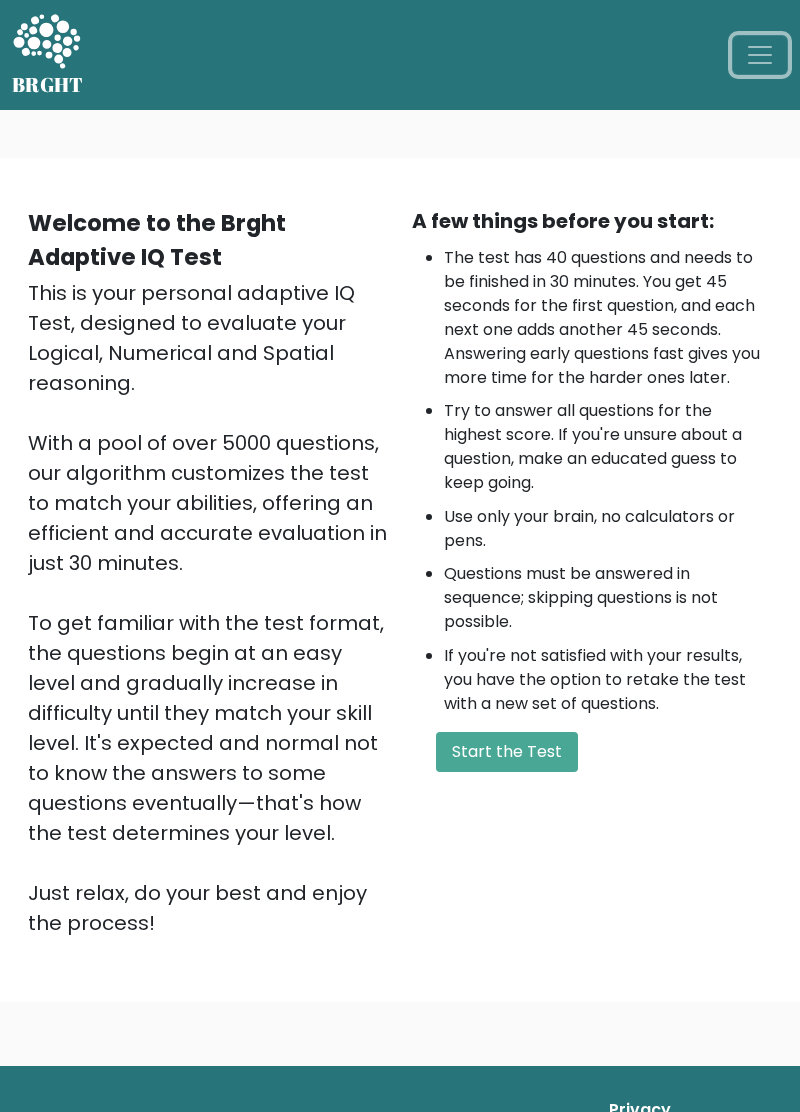 click at bounding box center (760, 55) 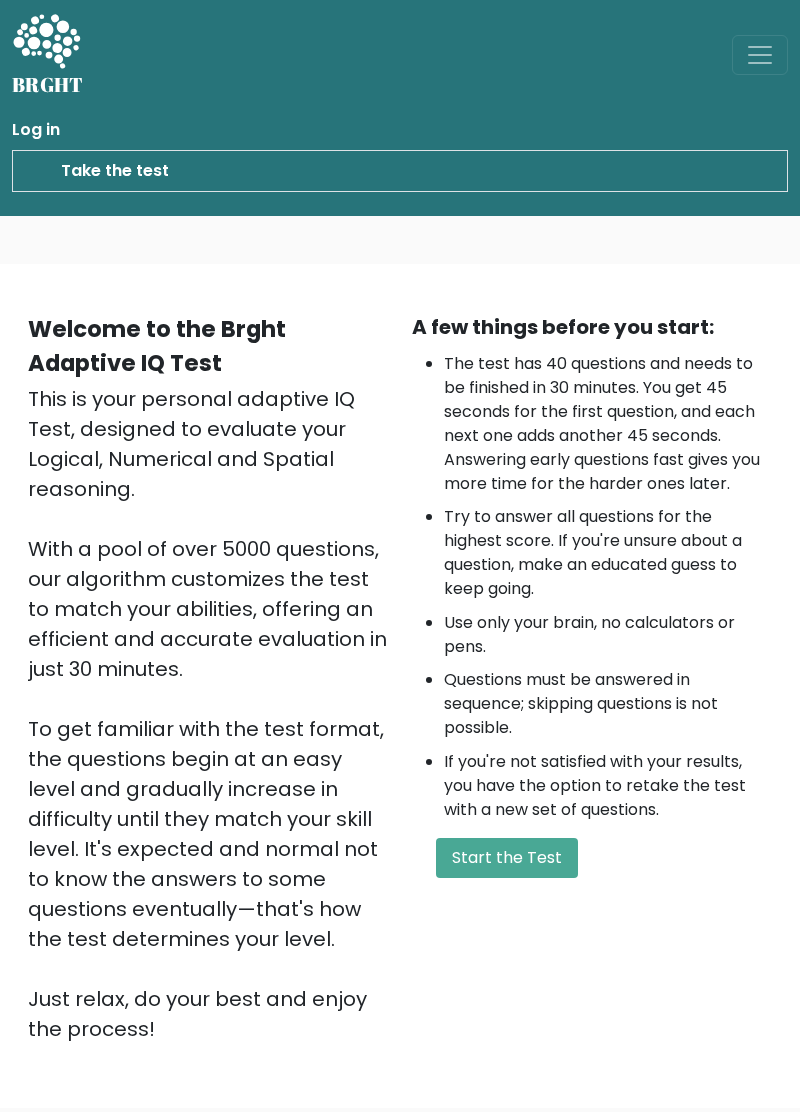 click on "Log in" at bounding box center [400, 130] 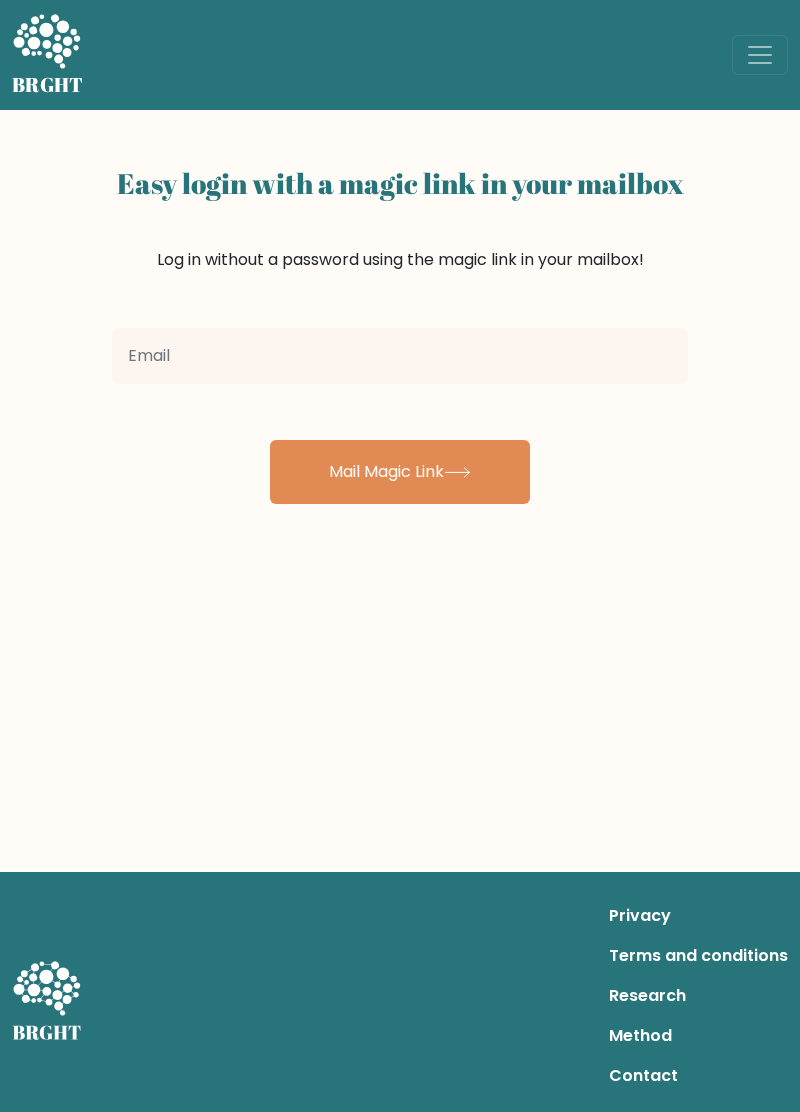 scroll, scrollTop: 0, scrollLeft: 0, axis: both 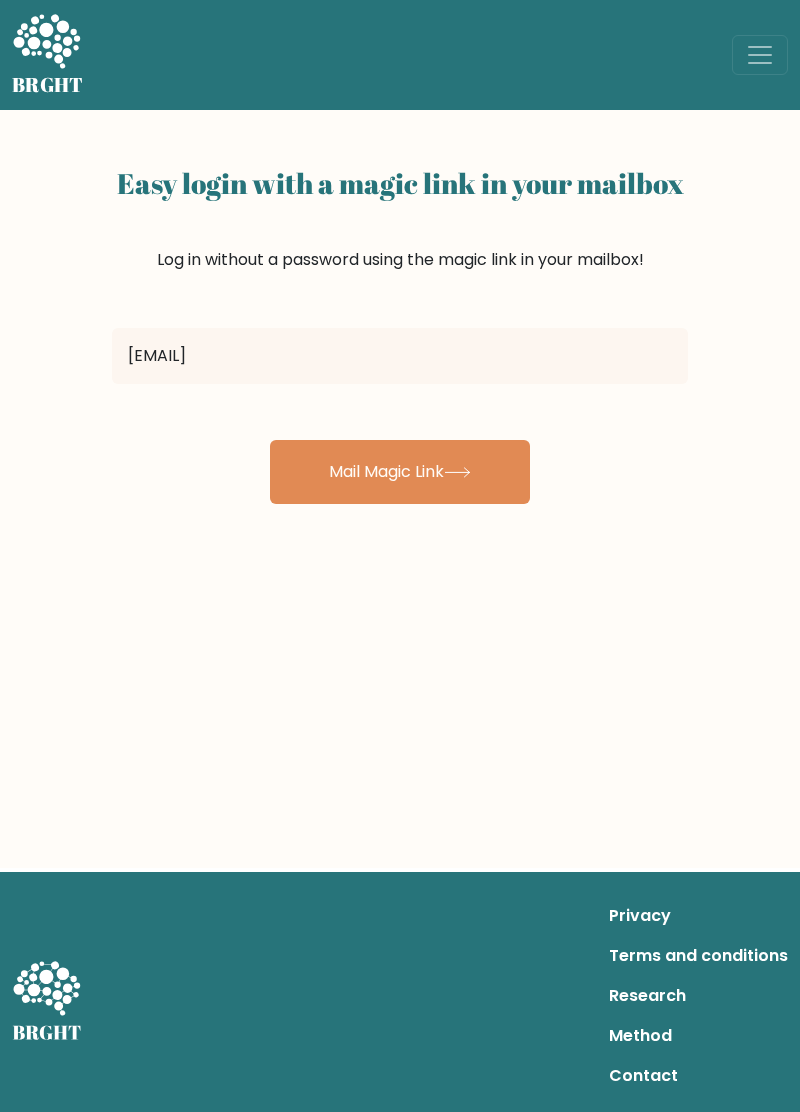 click on "Mail Magic Link" at bounding box center (400, 472) 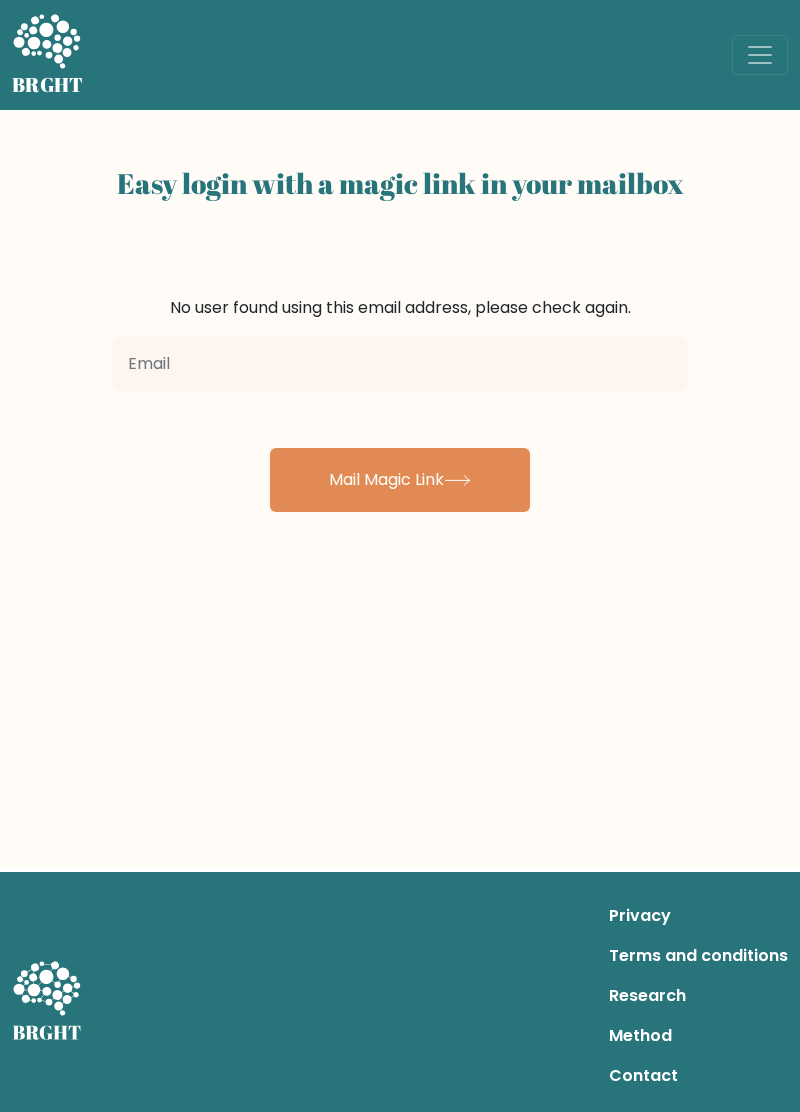 scroll, scrollTop: 0, scrollLeft: 0, axis: both 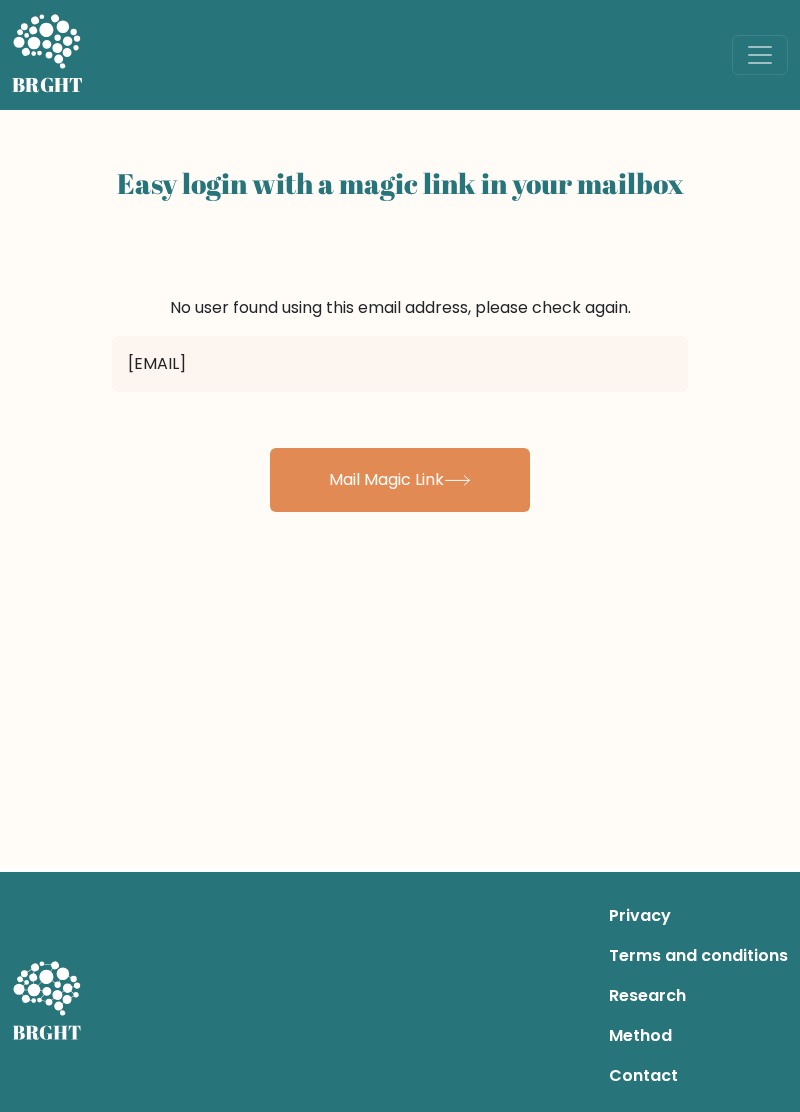 click on "Mail Magic Link" at bounding box center (400, 480) 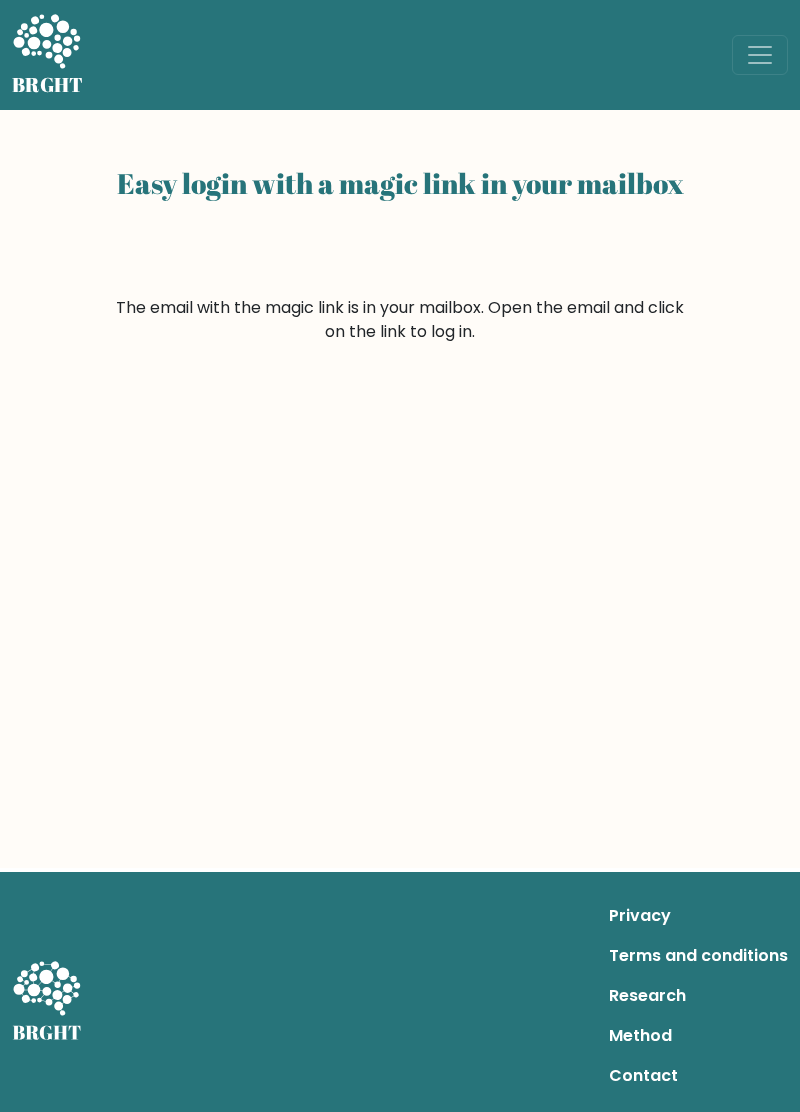 scroll, scrollTop: 0, scrollLeft: 0, axis: both 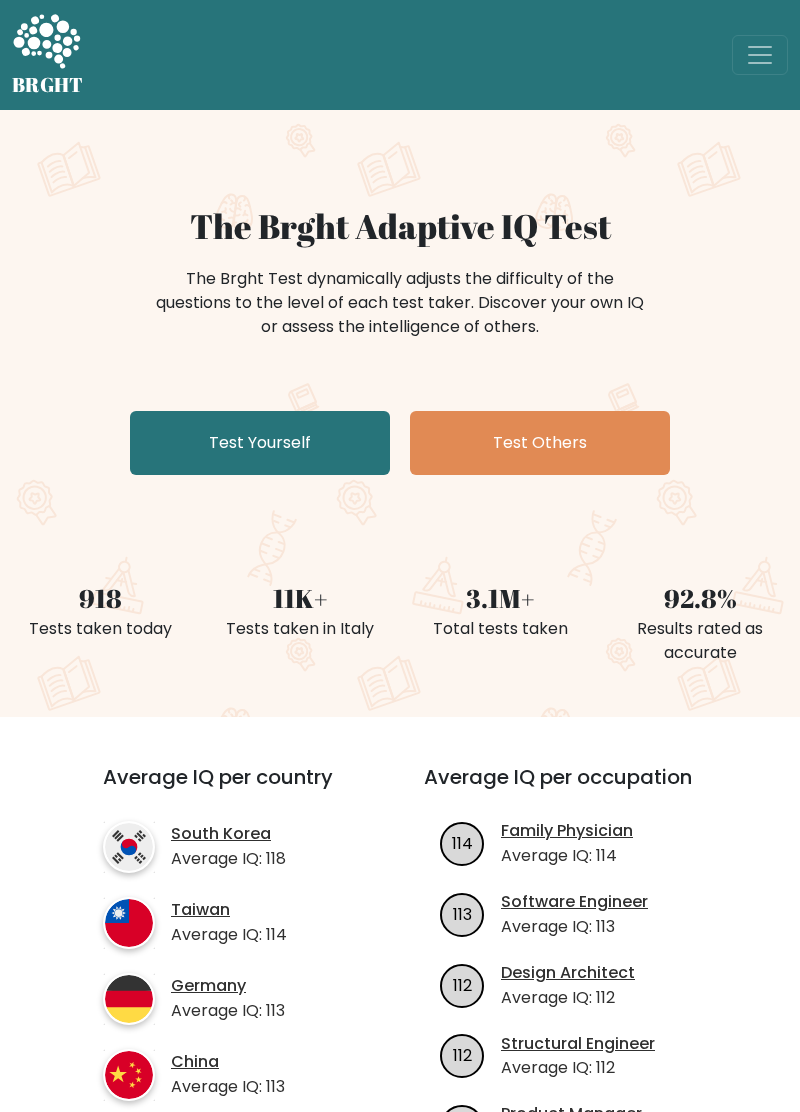 click on "Test Yourself" at bounding box center [260, 443] 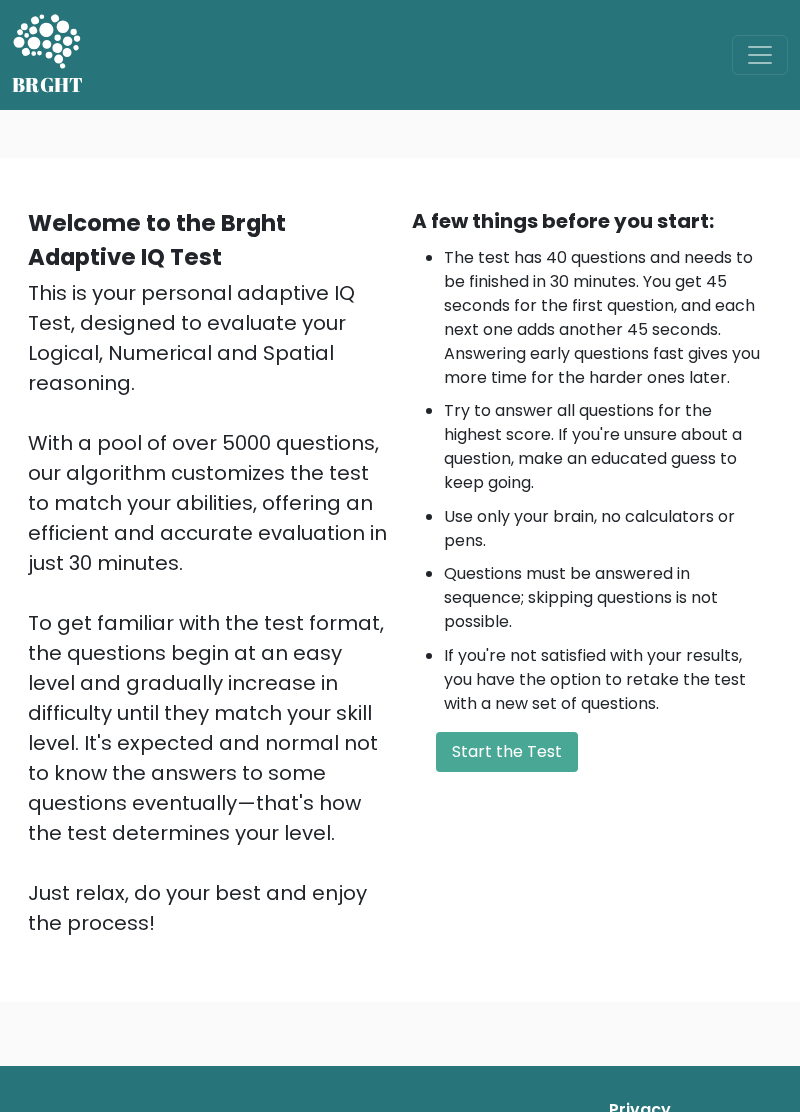 scroll, scrollTop: 0, scrollLeft: 0, axis: both 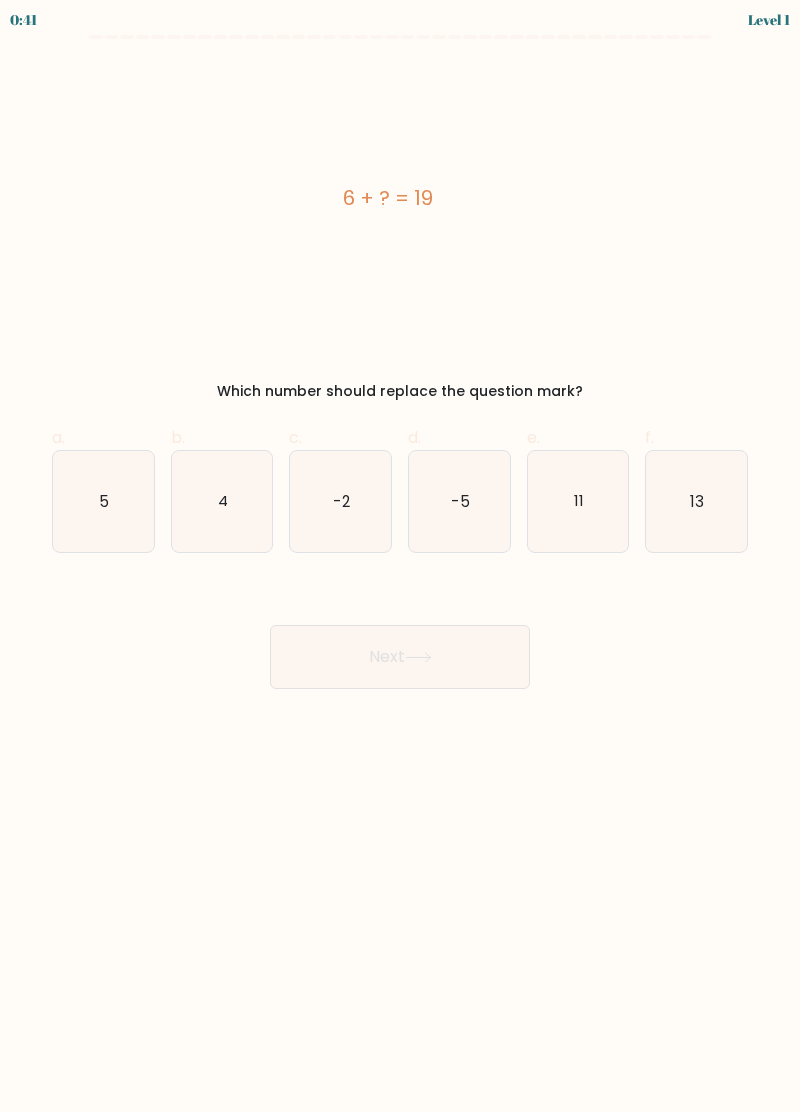 click on "13" 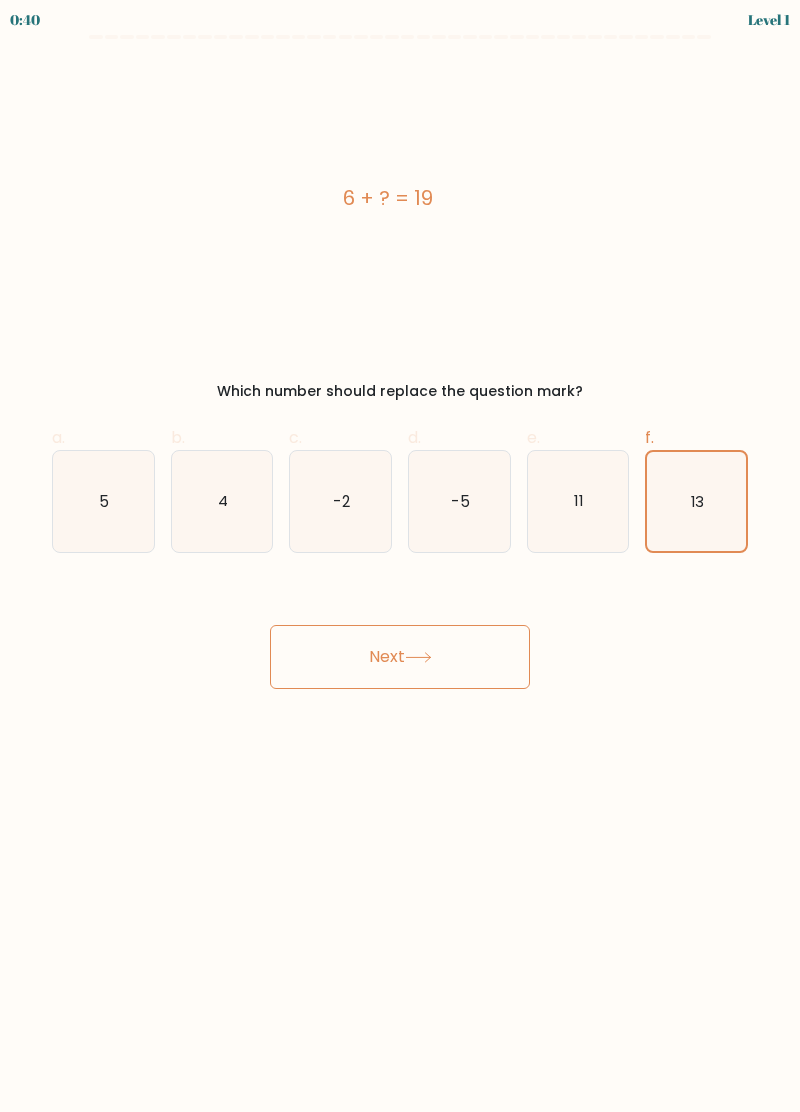 click on "Next" at bounding box center [400, 657] 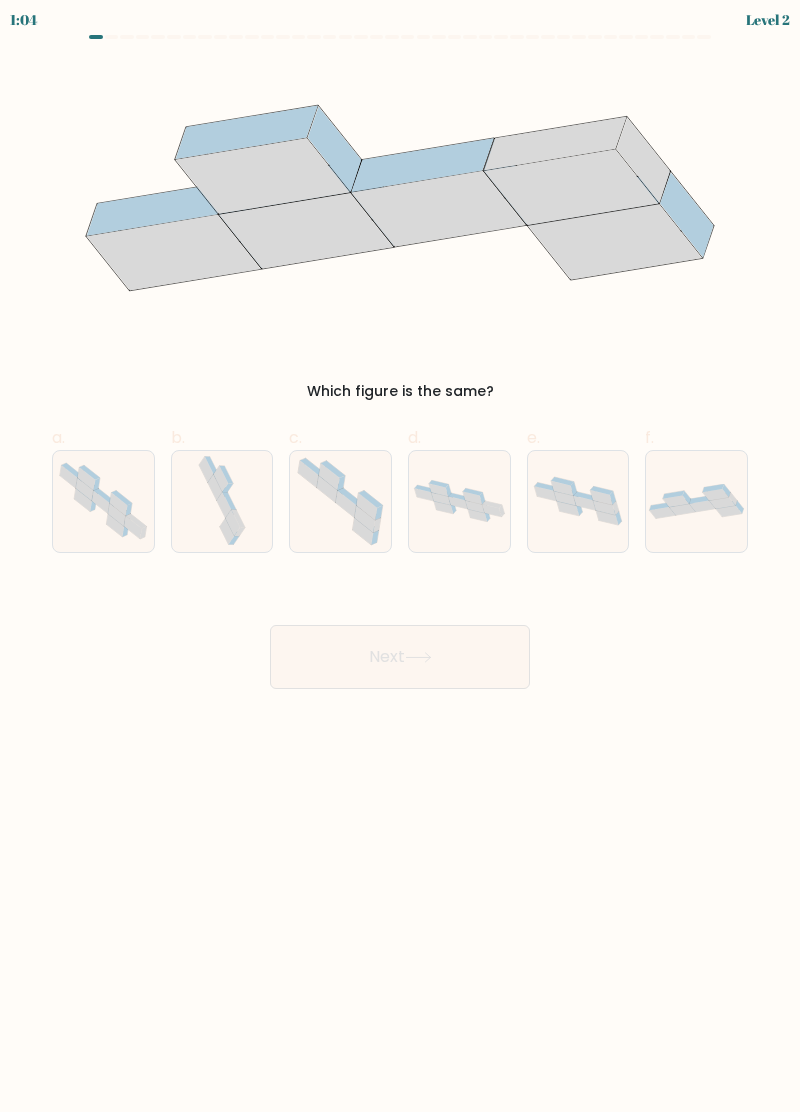 click 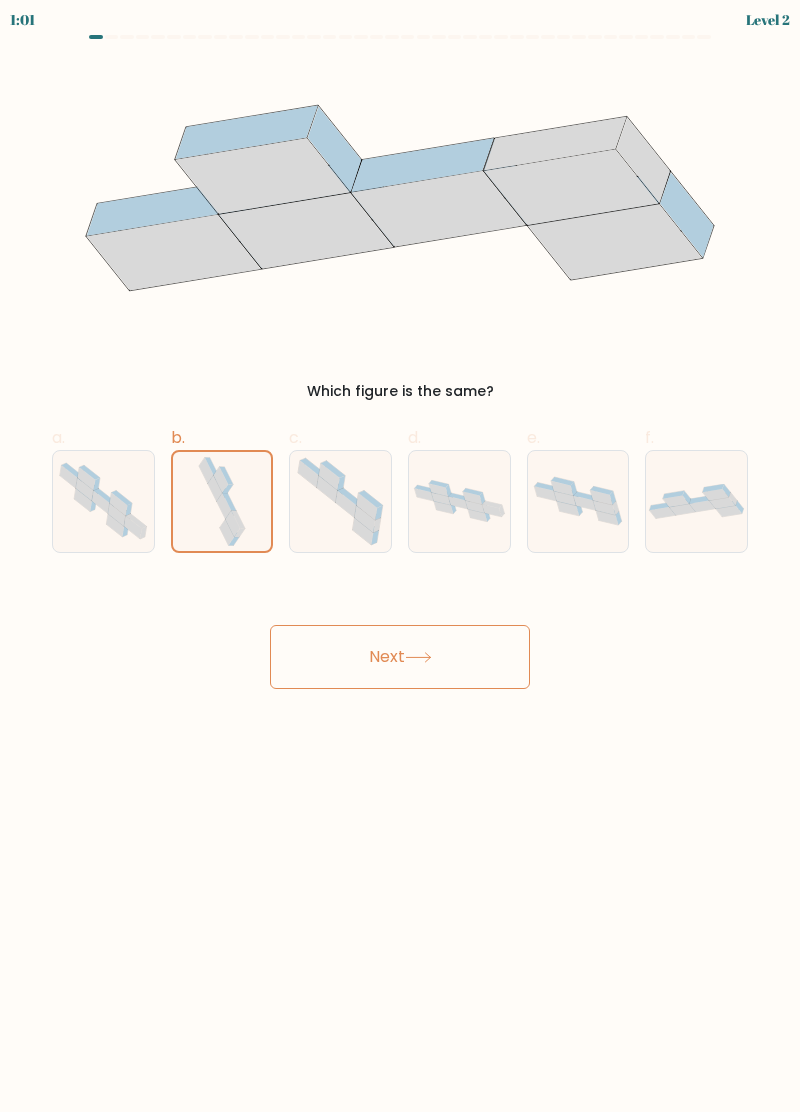 click on "Next" at bounding box center [400, 657] 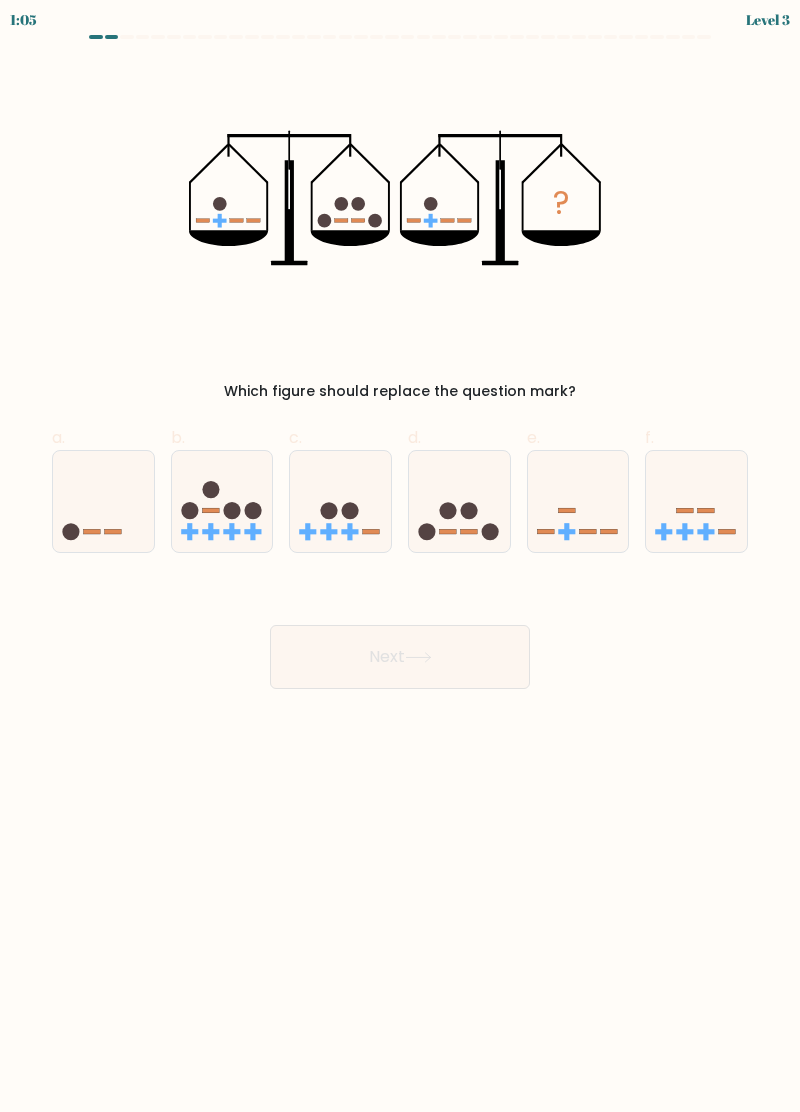 scroll, scrollTop: 44, scrollLeft: 0, axis: vertical 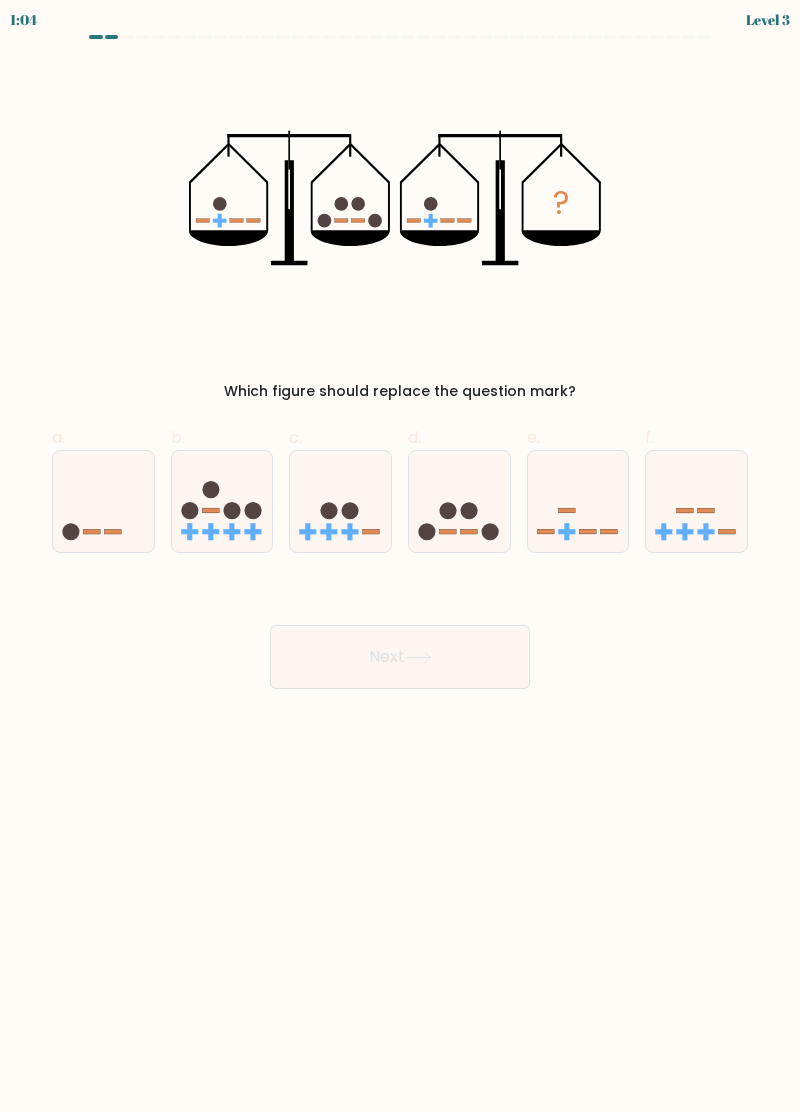 click 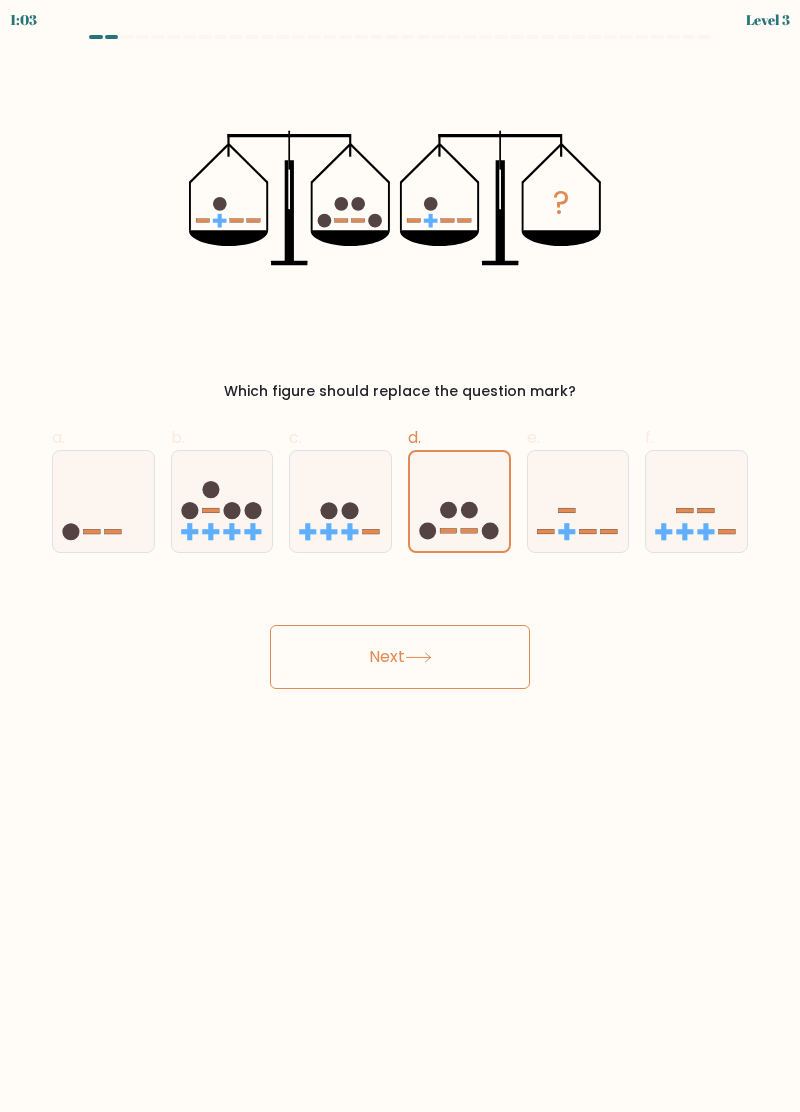 click on "Next" at bounding box center (400, 657) 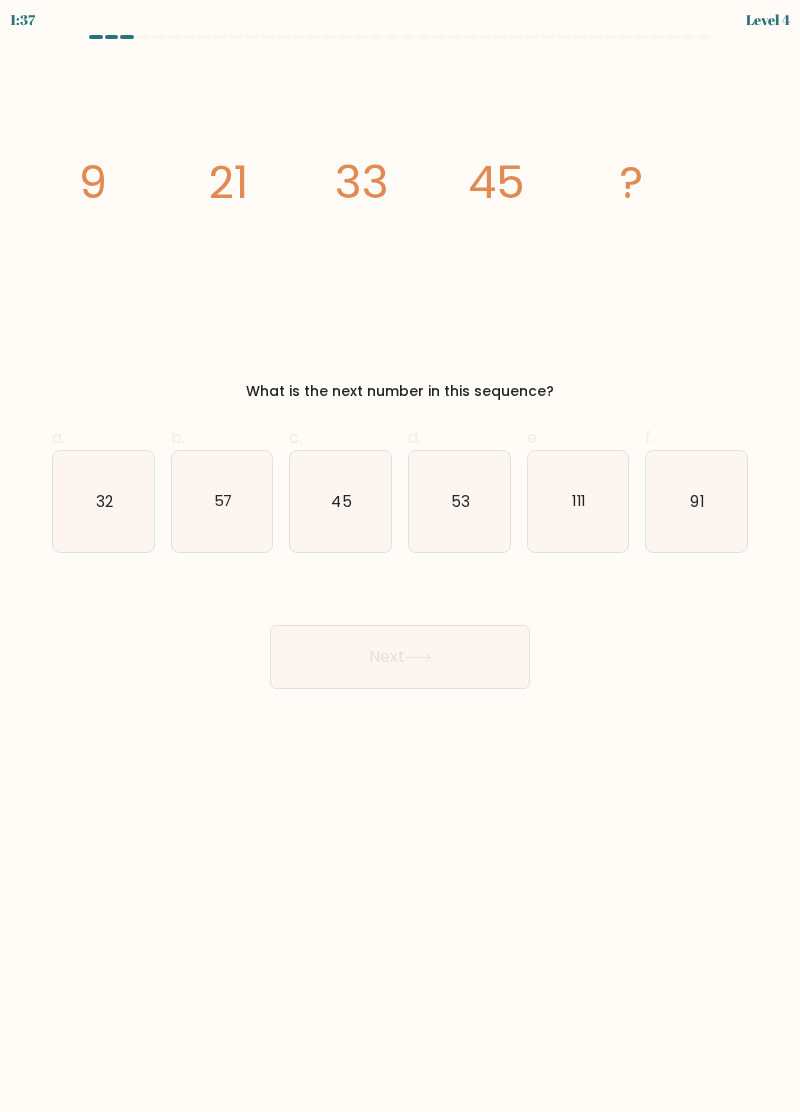 scroll, scrollTop: 20, scrollLeft: 0, axis: vertical 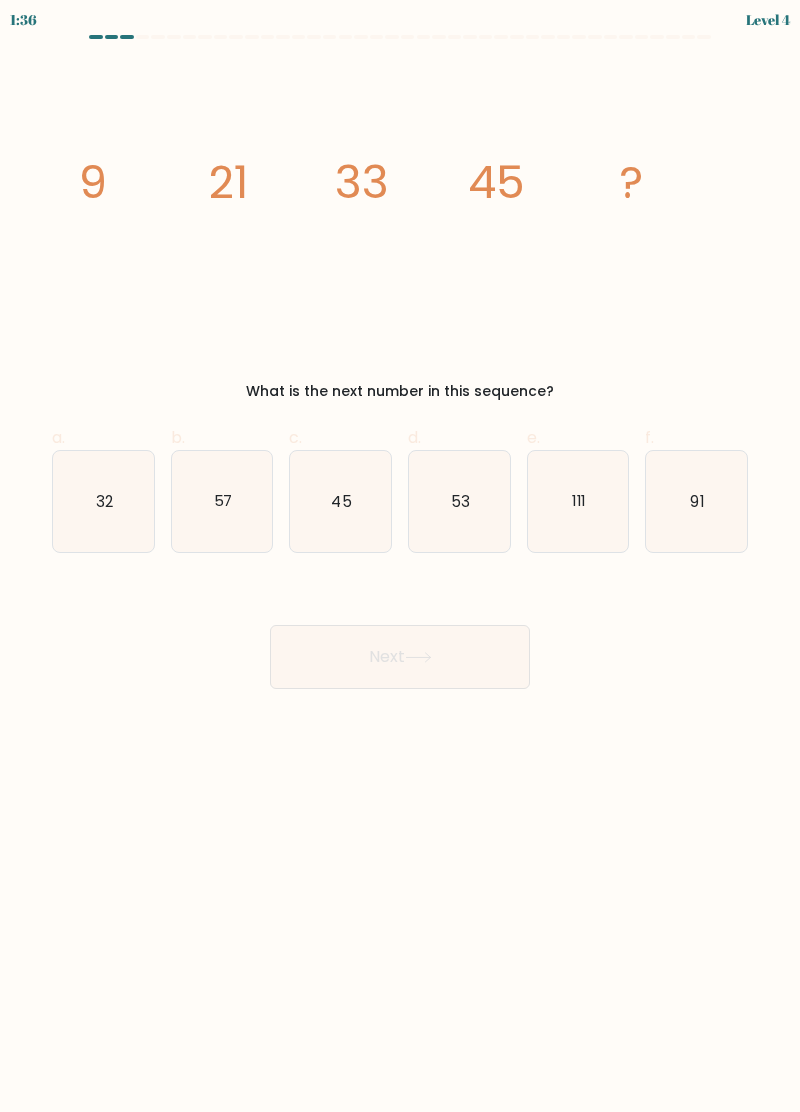 click on "57" 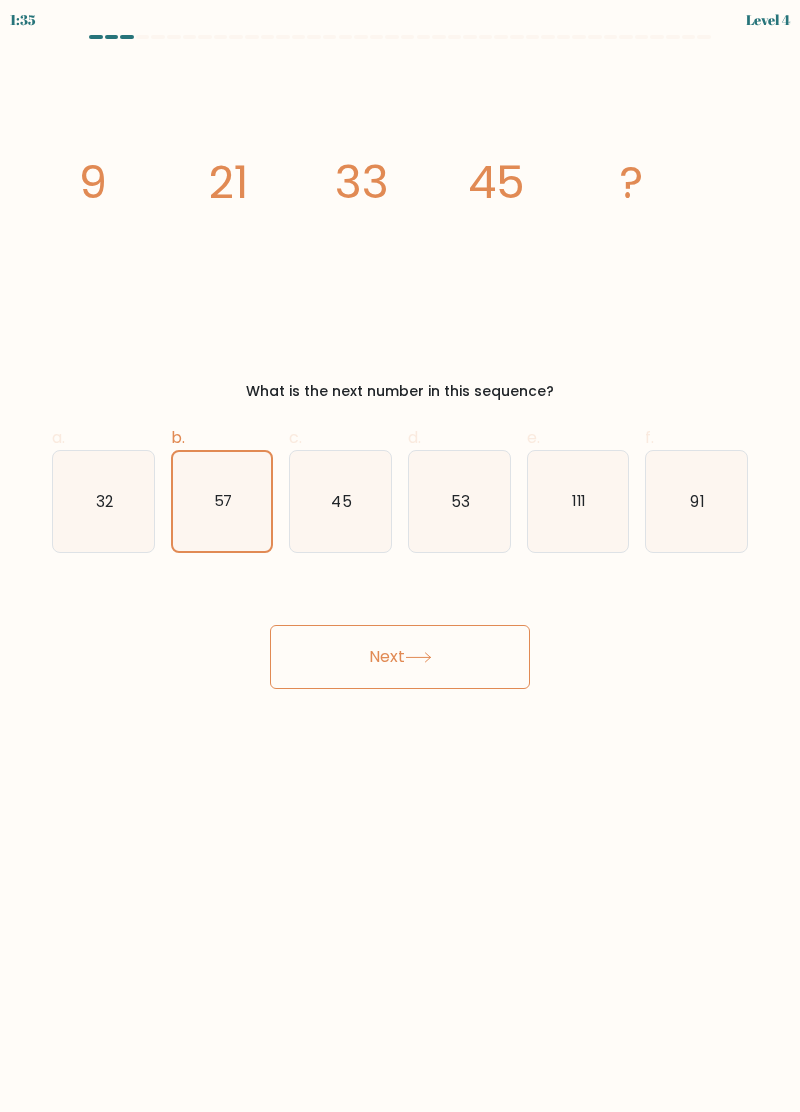 click 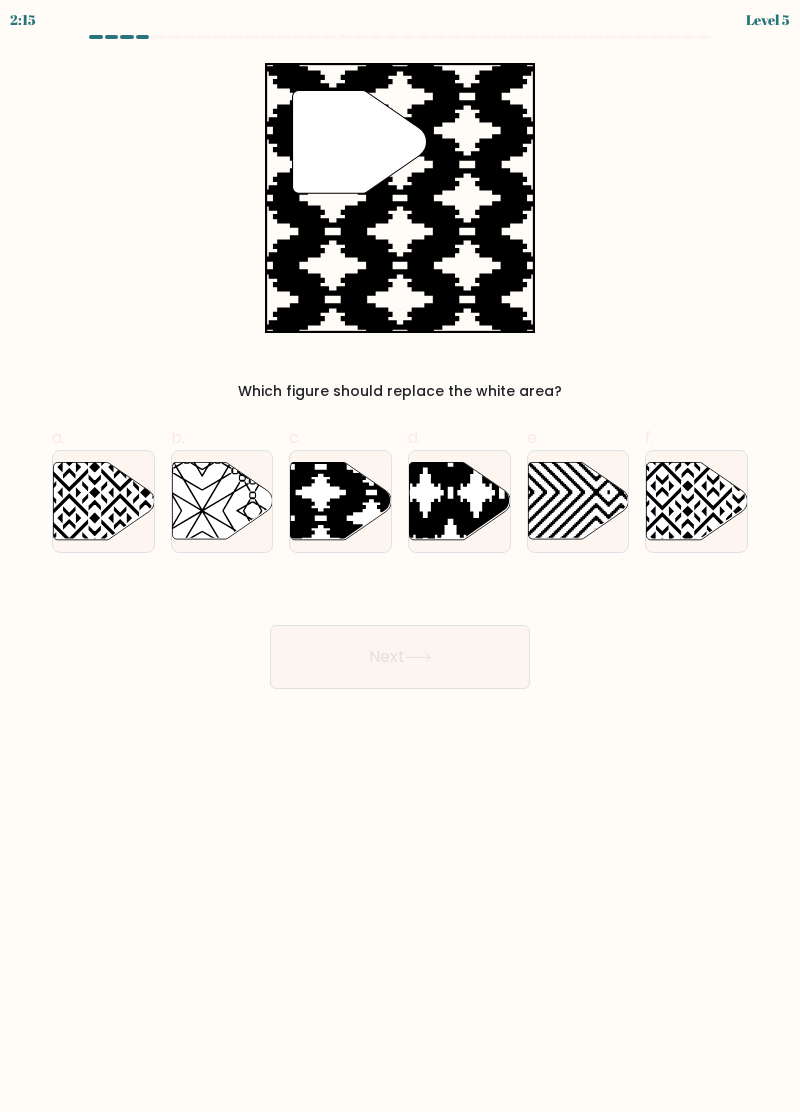 click 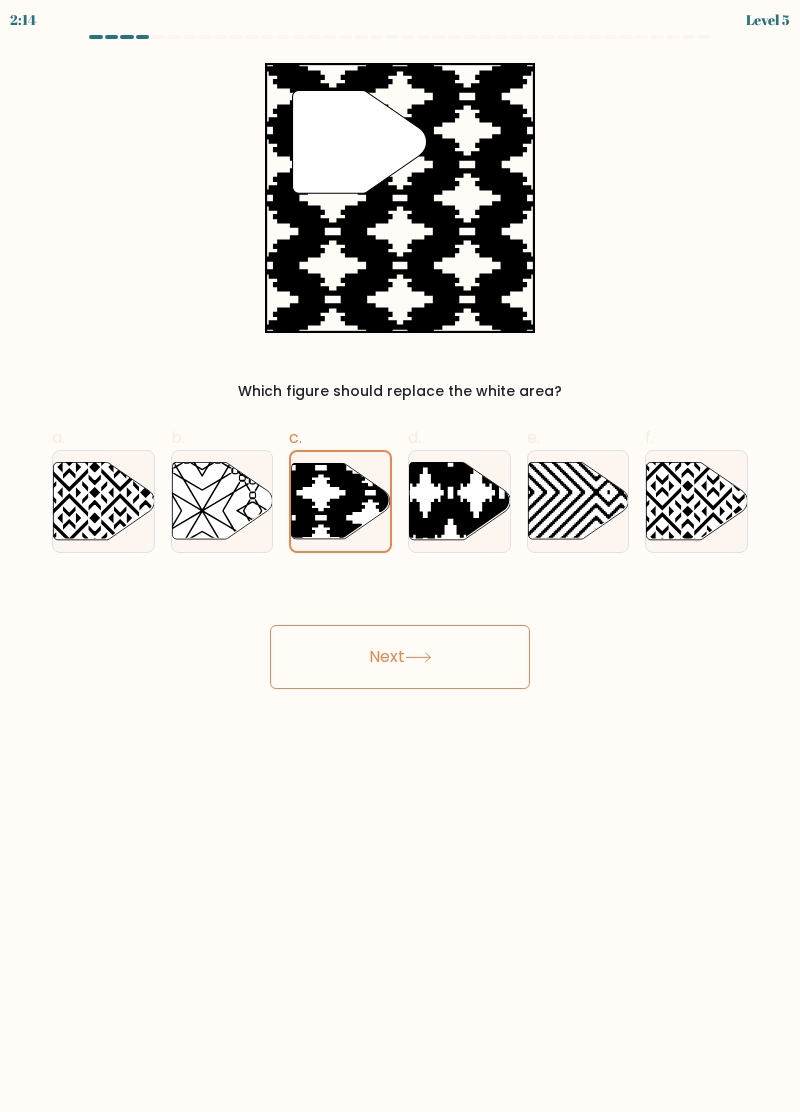 click on "Next" at bounding box center [400, 657] 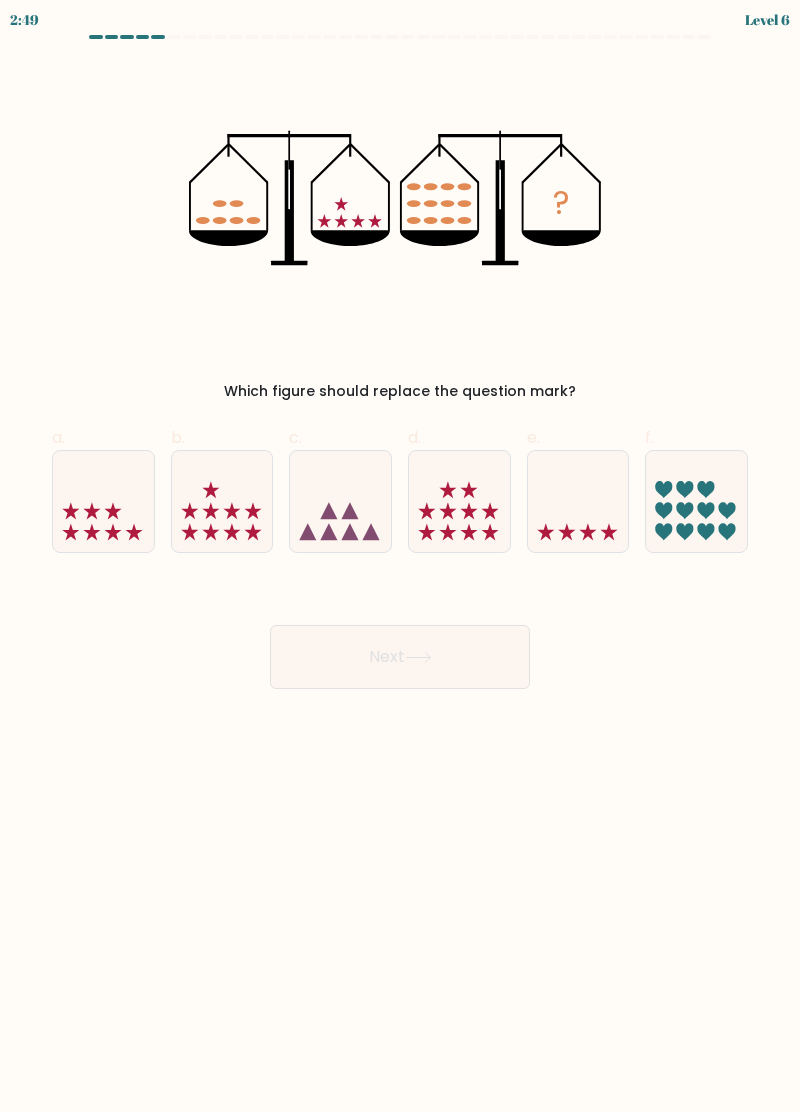 click 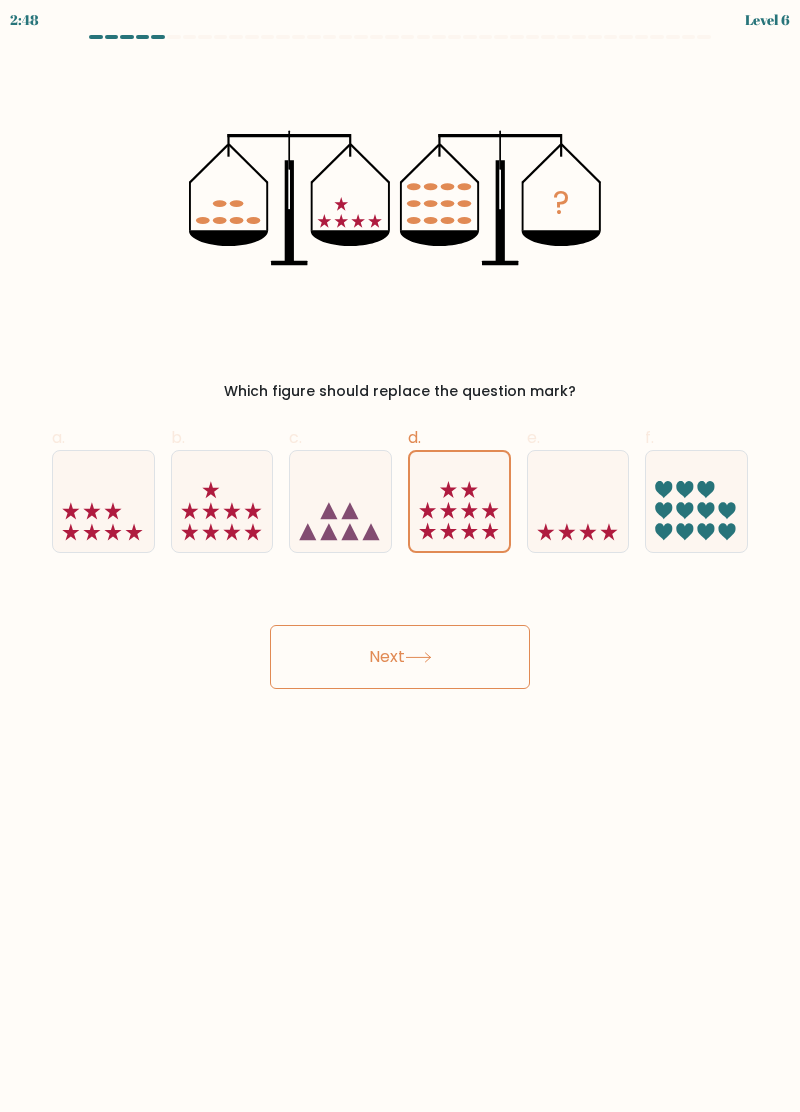 click on "Next" at bounding box center (400, 657) 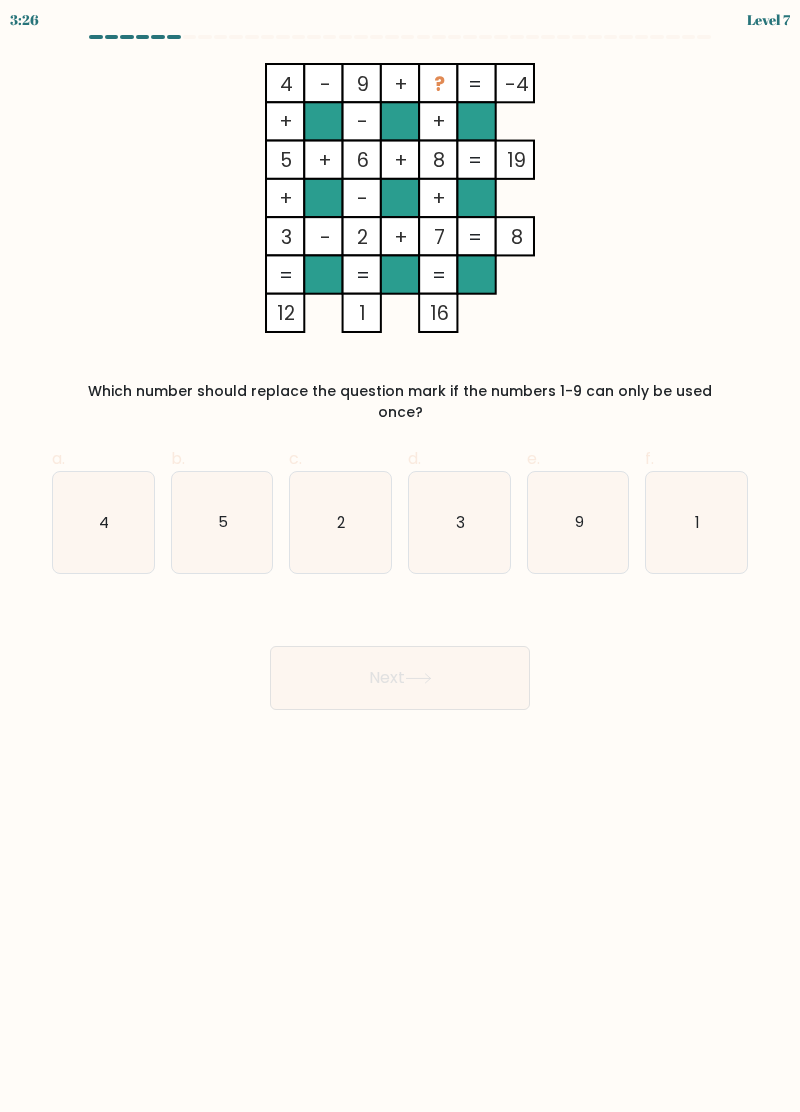 scroll, scrollTop: 31, scrollLeft: 0, axis: vertical 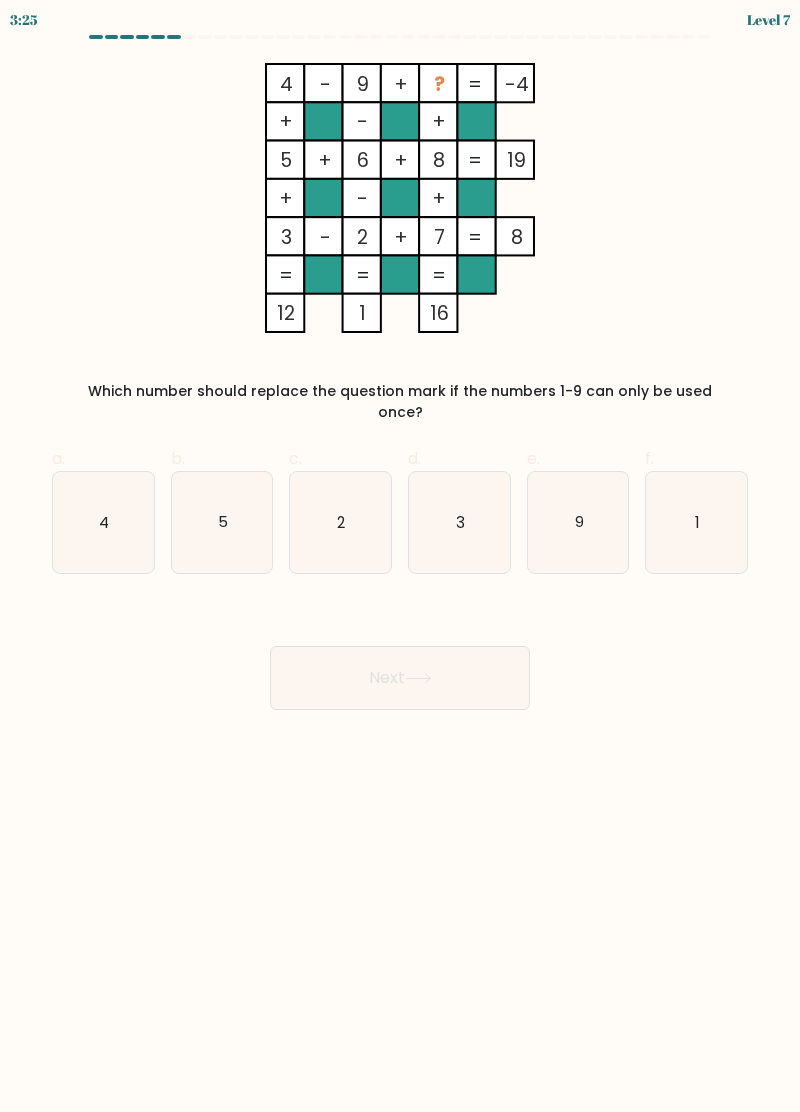 click on "1" 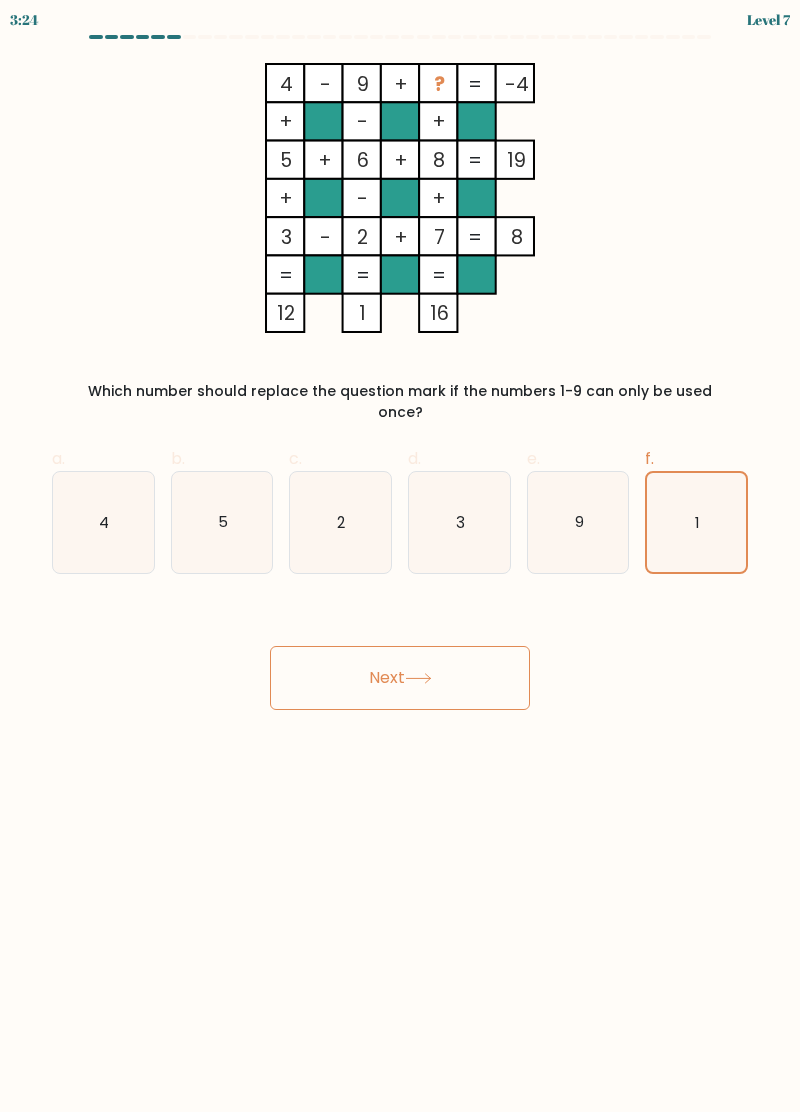 click on "Next" at bounding box center (400, 678) 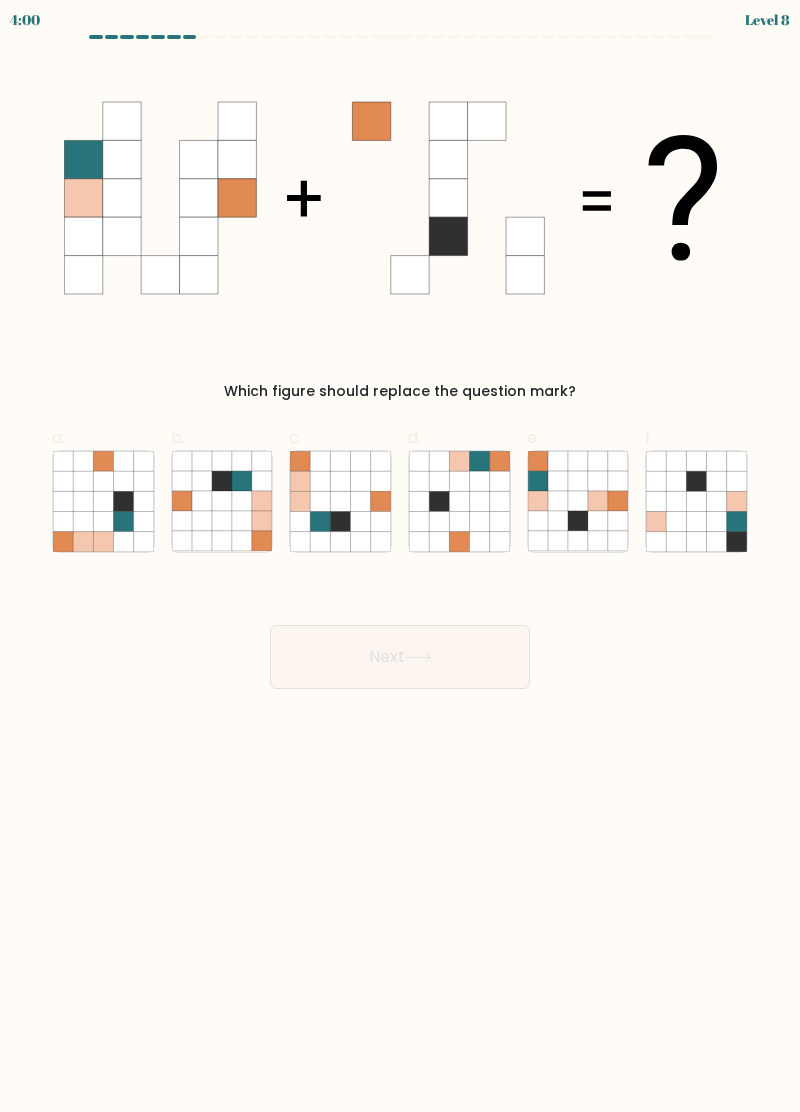 click 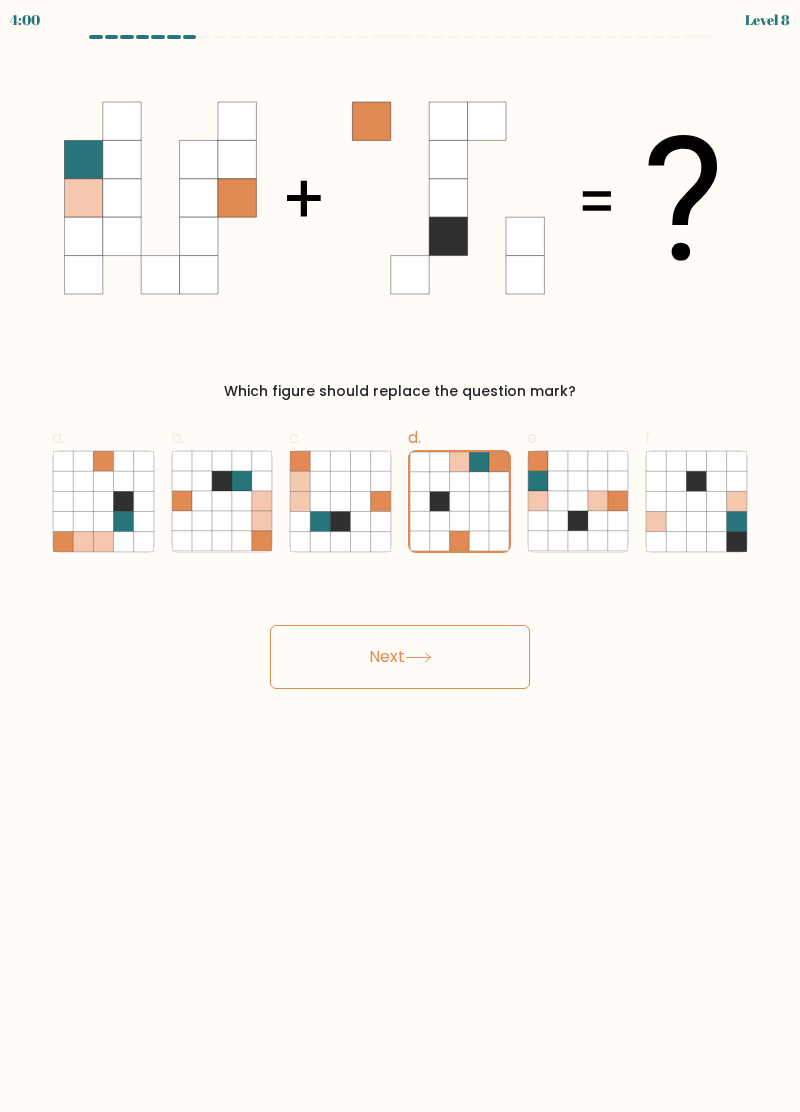 click on "Next" at bounding box center [400, 657] 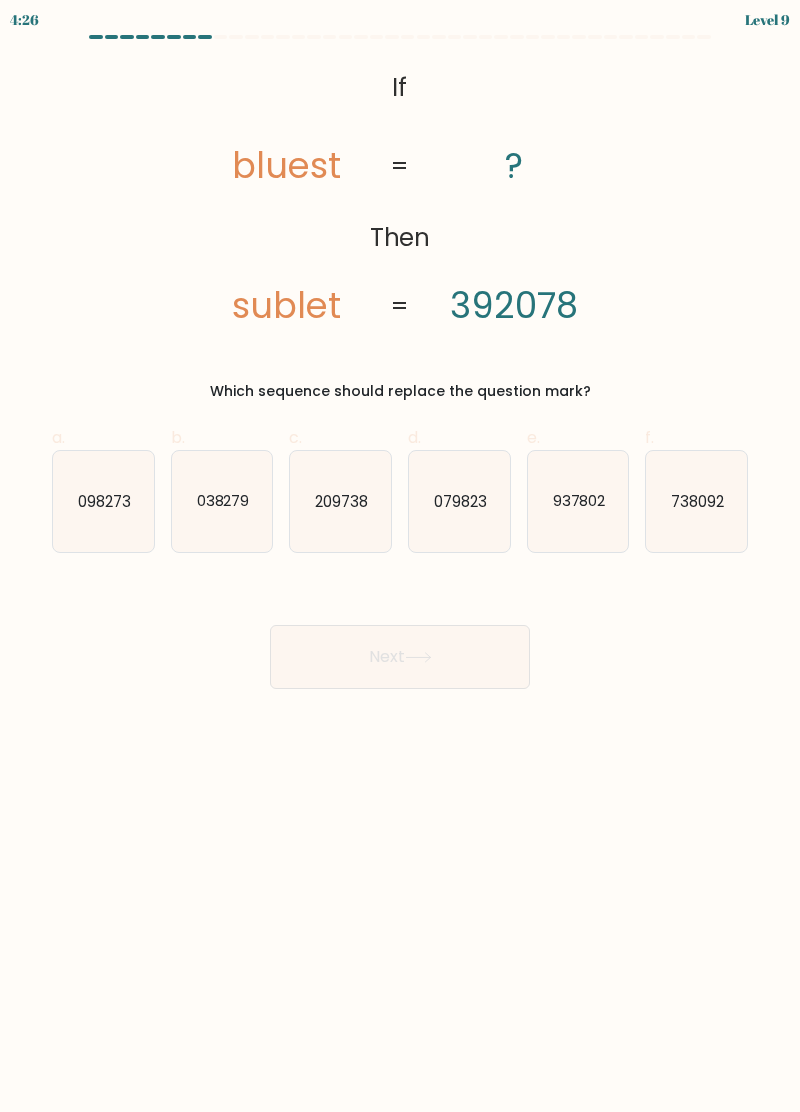 click on "209738" 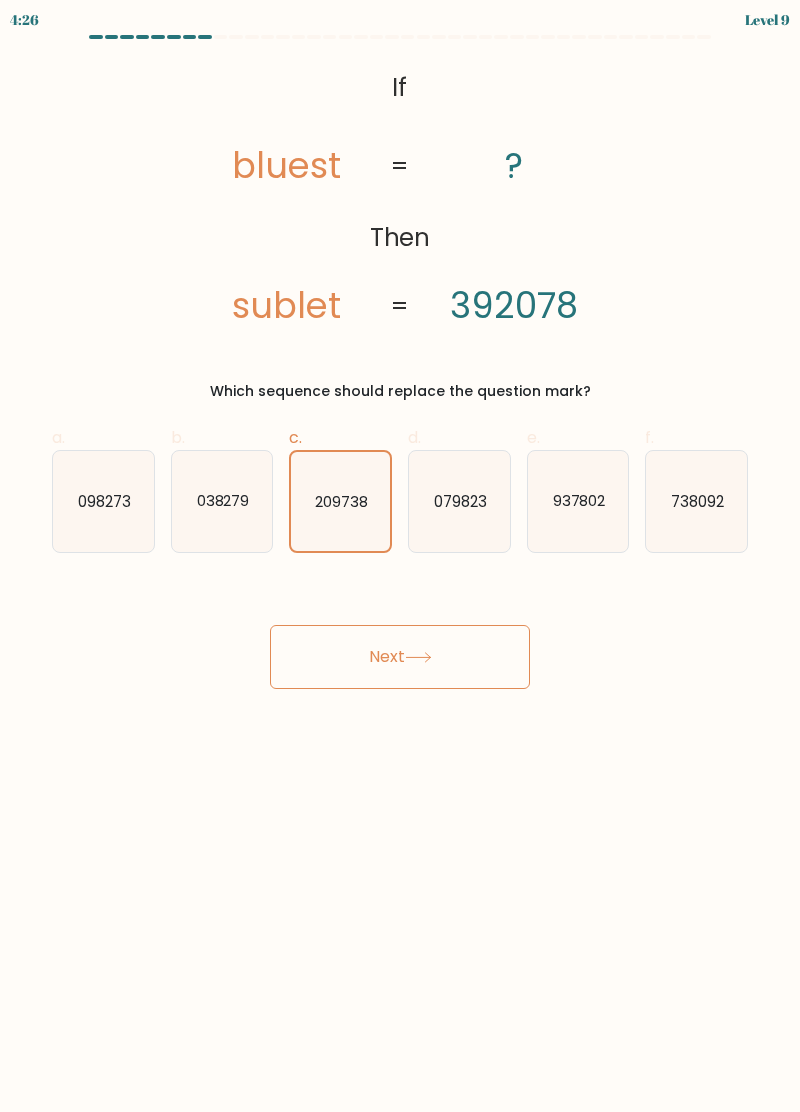 click 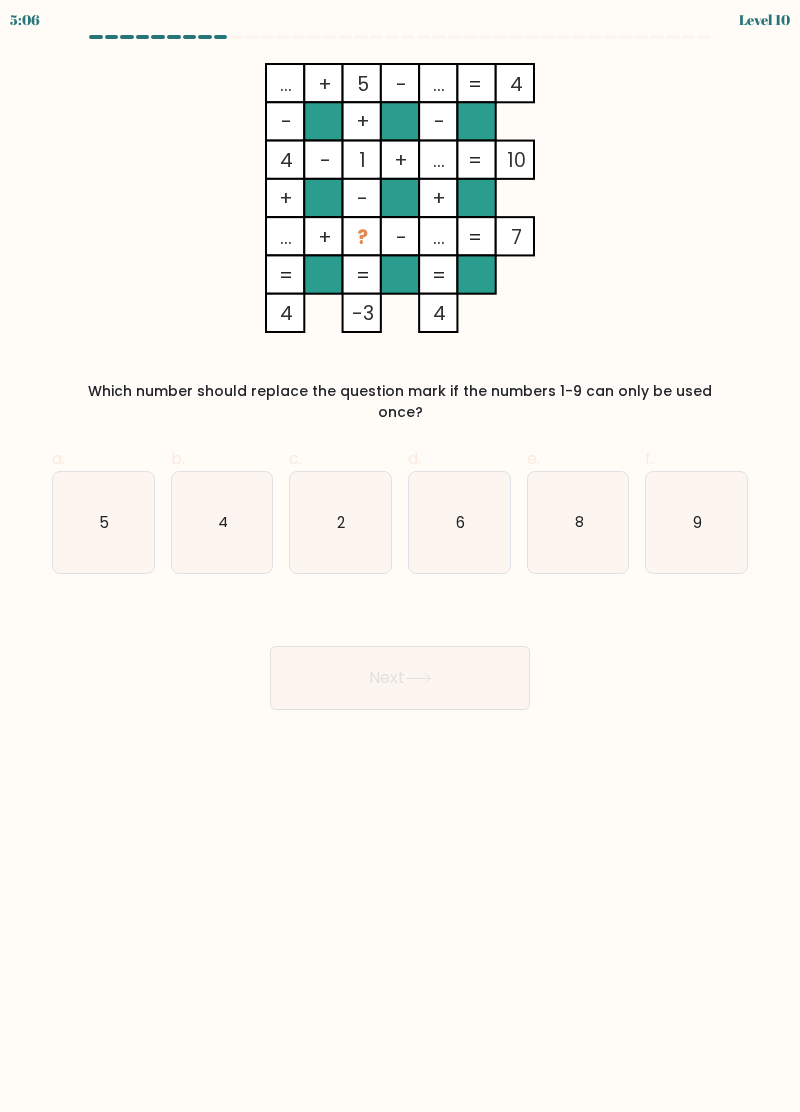 click on "9" 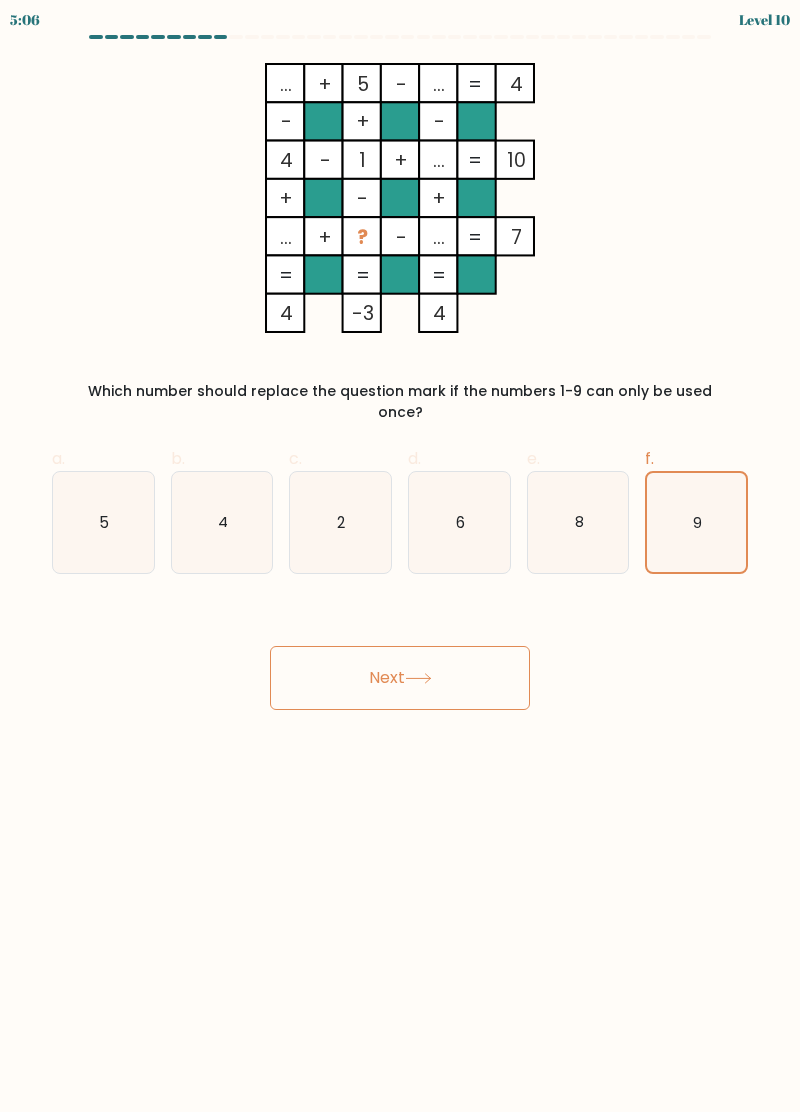 click on "Next" at bounding box center (400, 678) 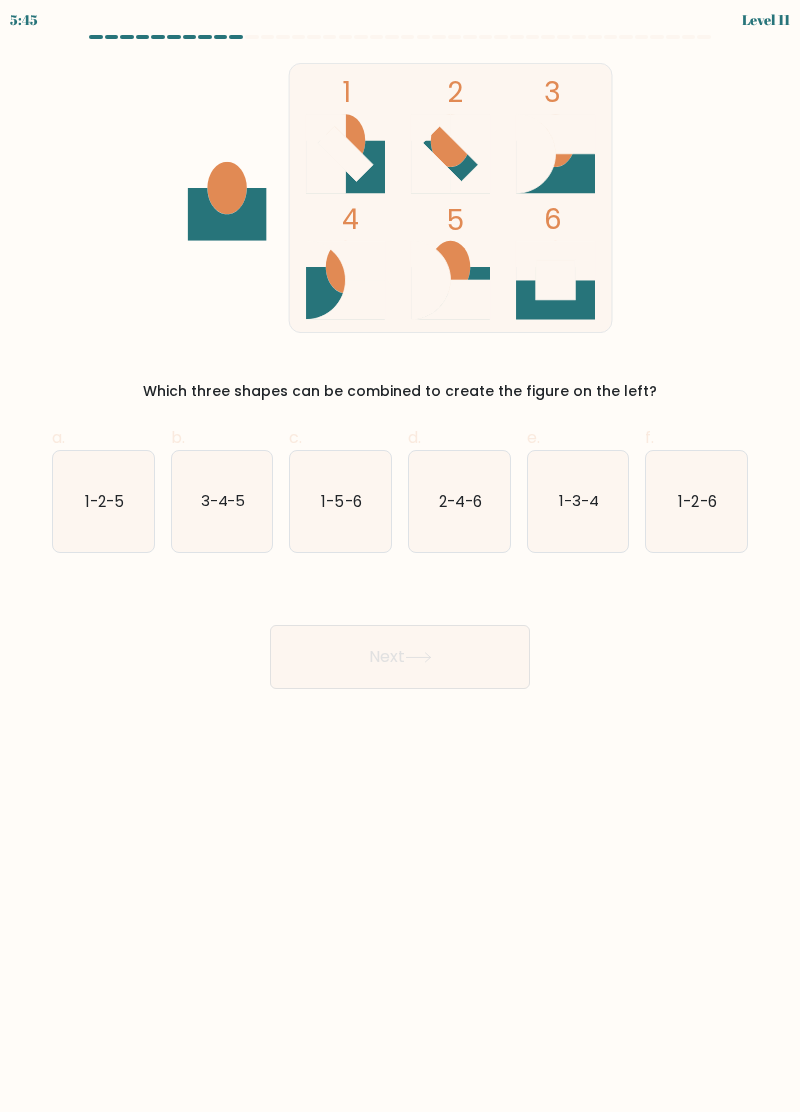 scroll, scrollTop: 0, scrollLeft: 0, axis: both 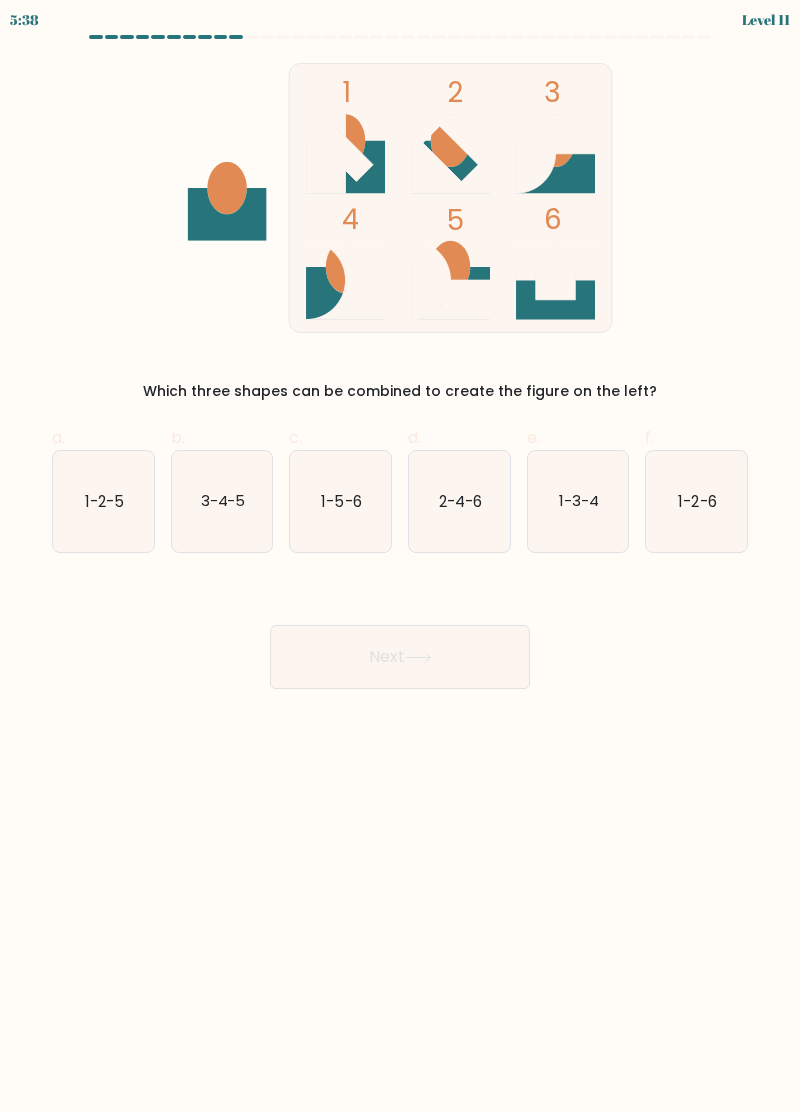 click on "3-4-5" 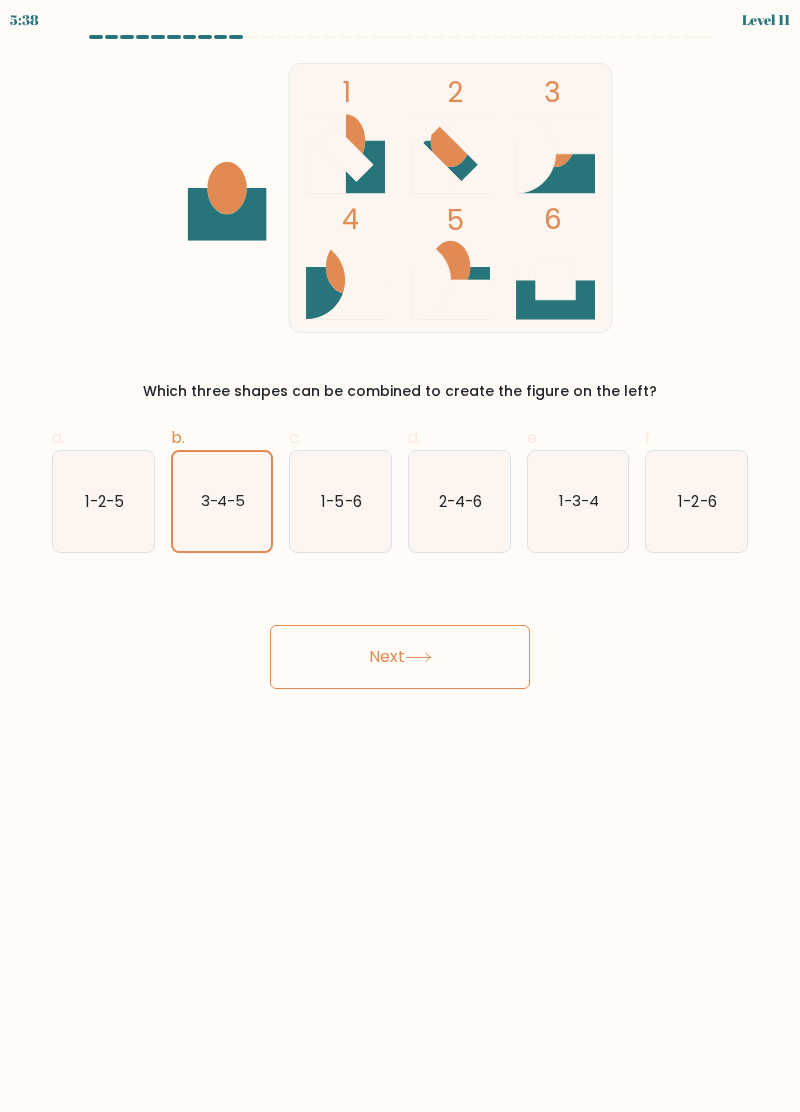 click on "Next" at bounding box center (400, 657) 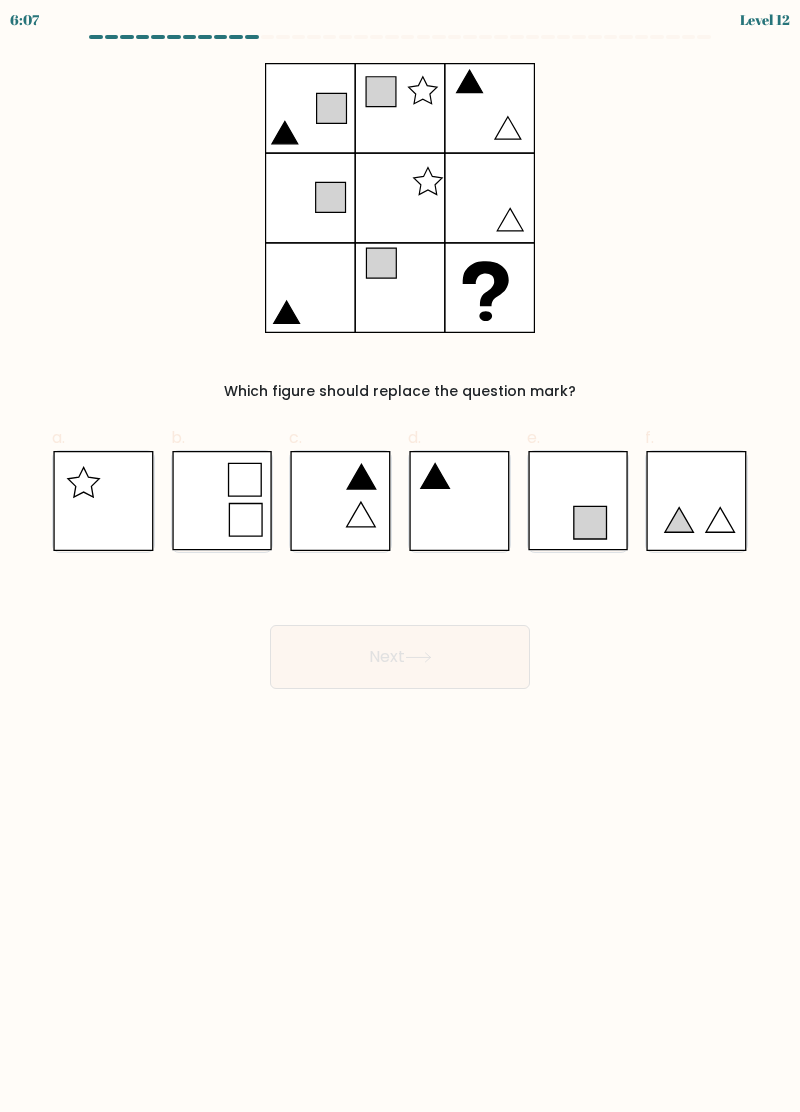 click 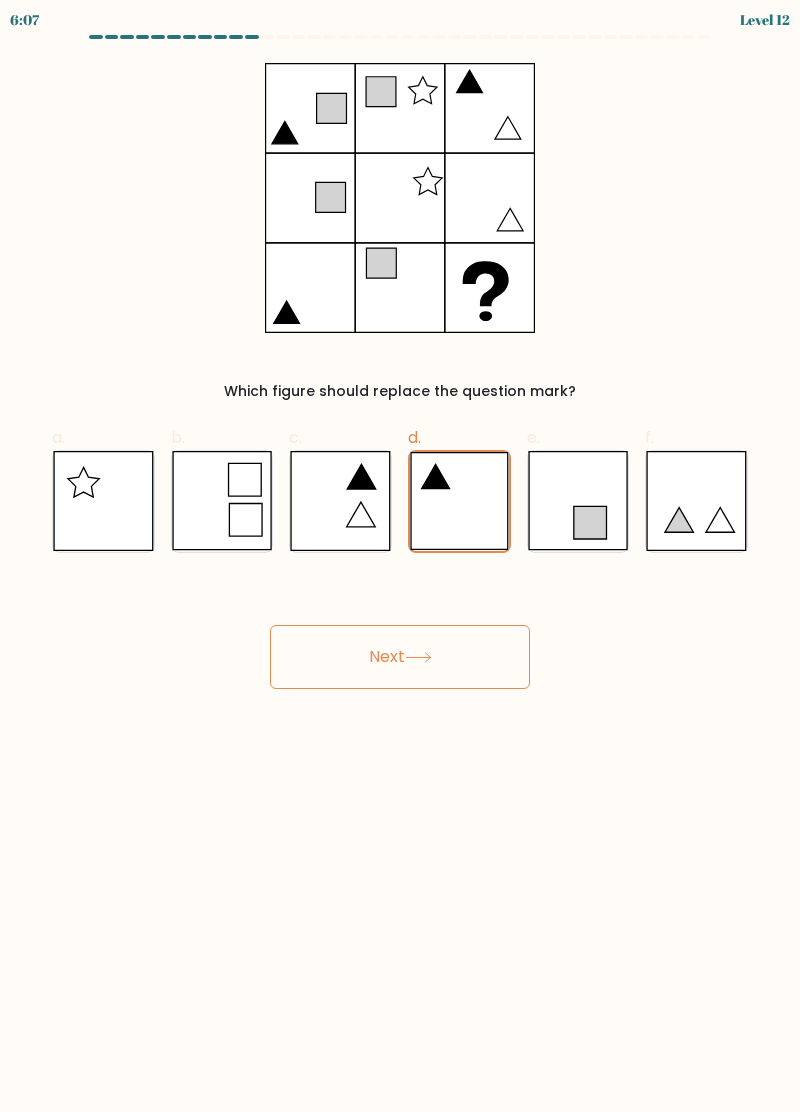 click on "Next" at bounding box center (400, 657) 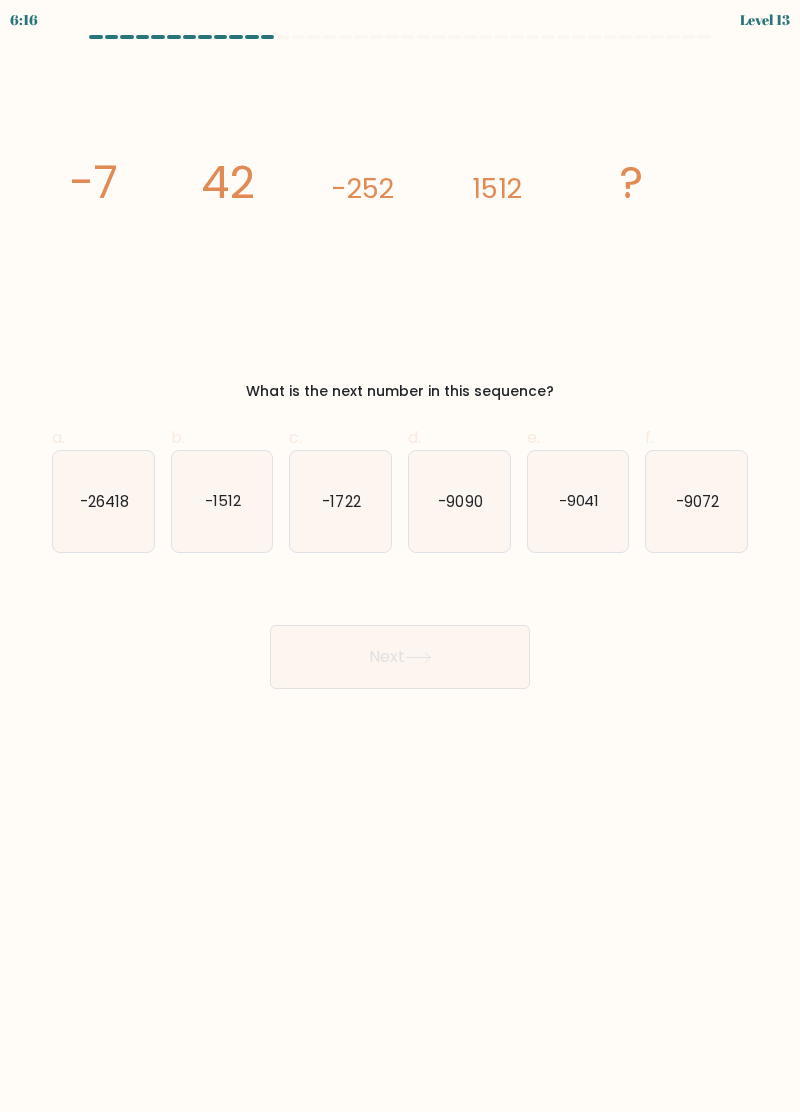 click on "-9072" 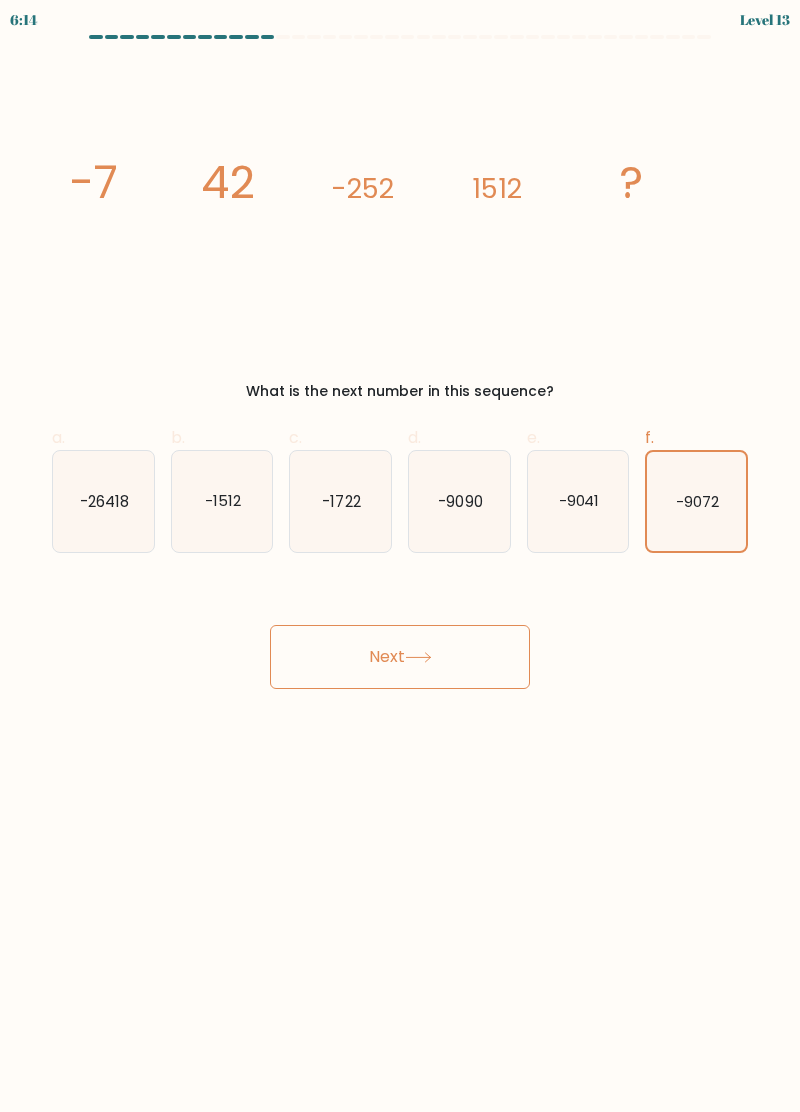 click on "Next" at bounding box center (400, 657) 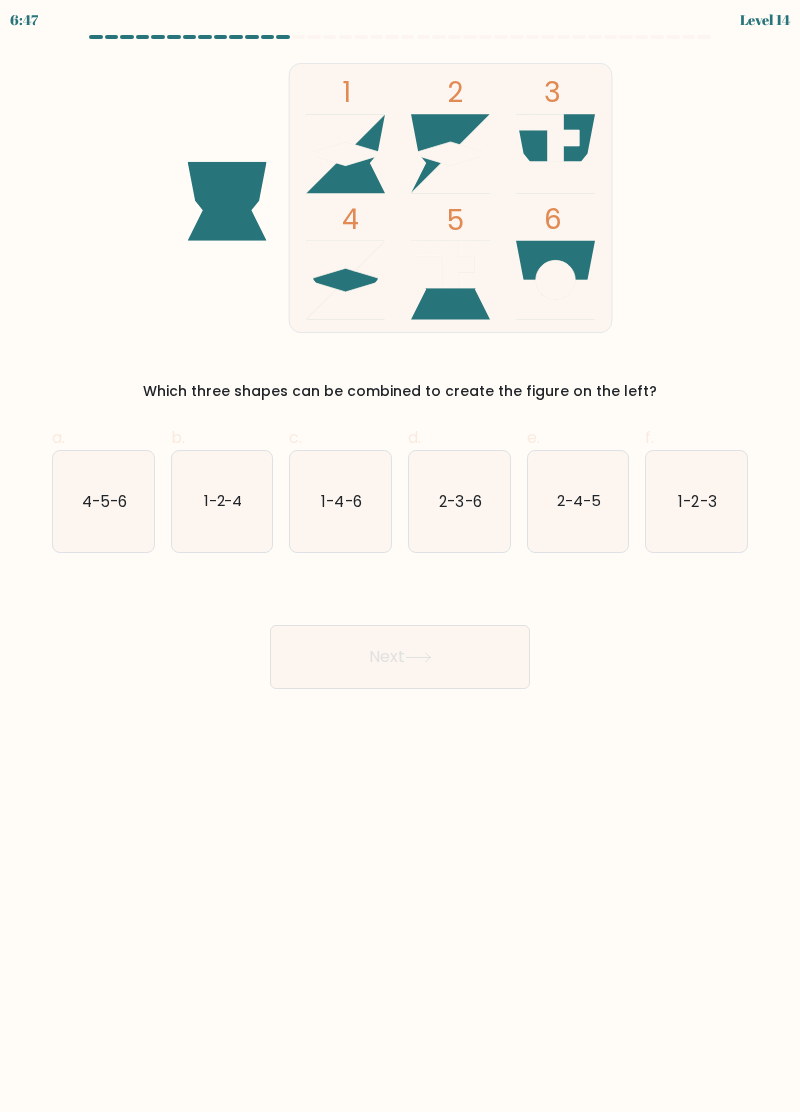 click on "1-2-4" 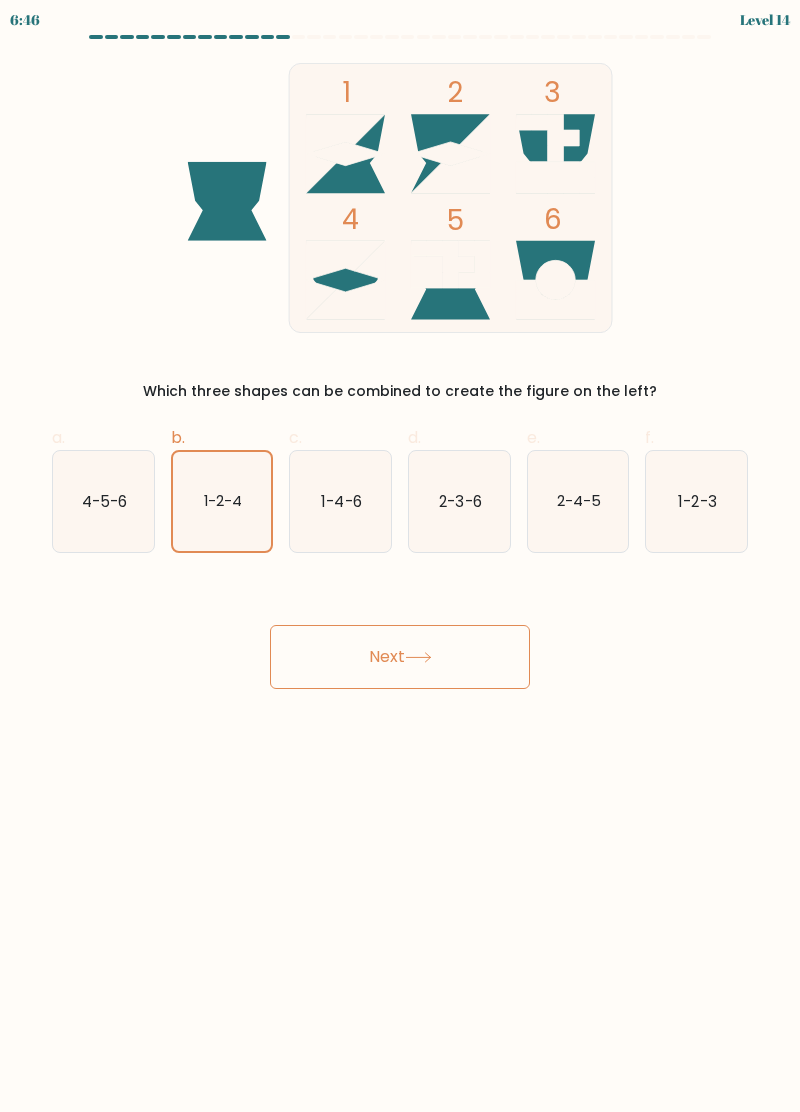 click on "Next" at bounding box center (400, 657) 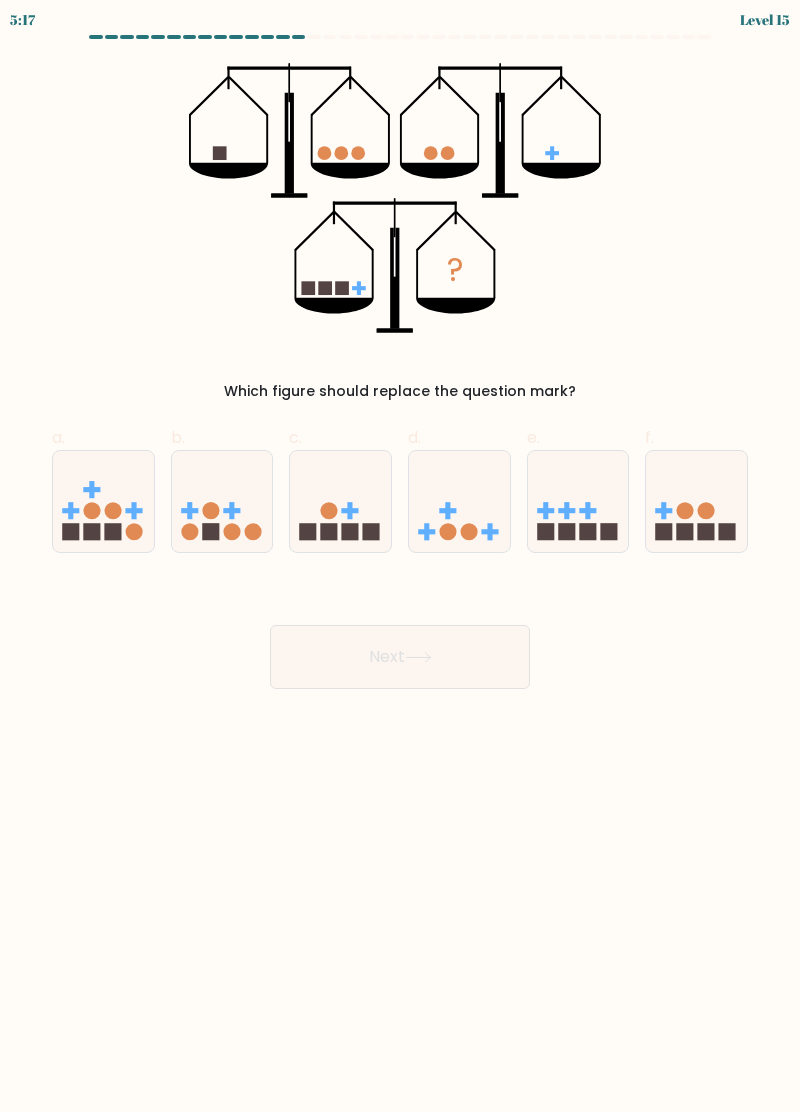 scroll, scrollTop: 0, scrollLeft: 0, axis: both 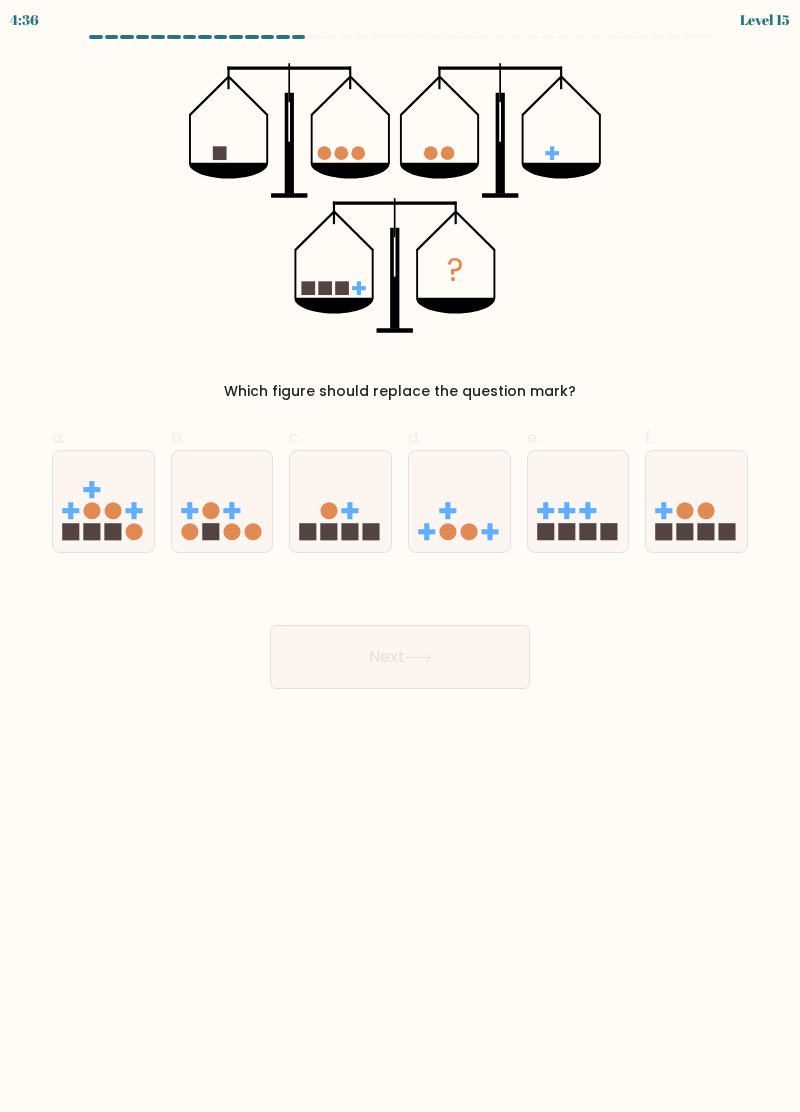 click 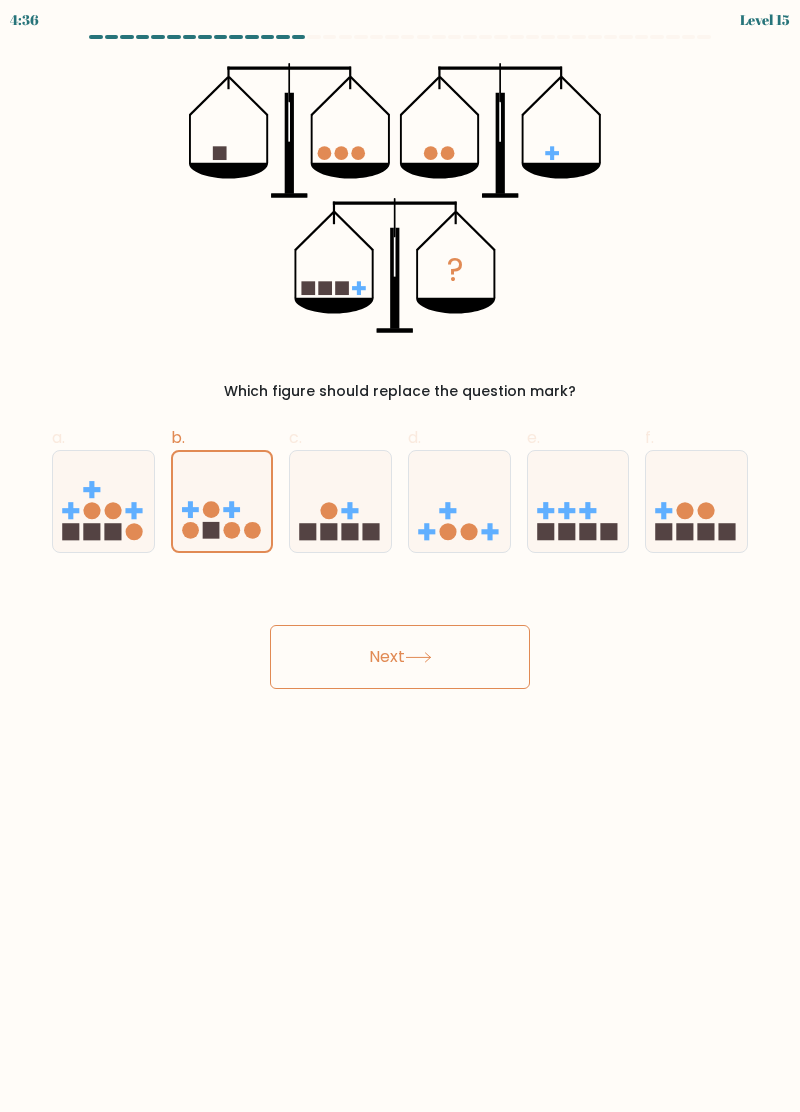 click 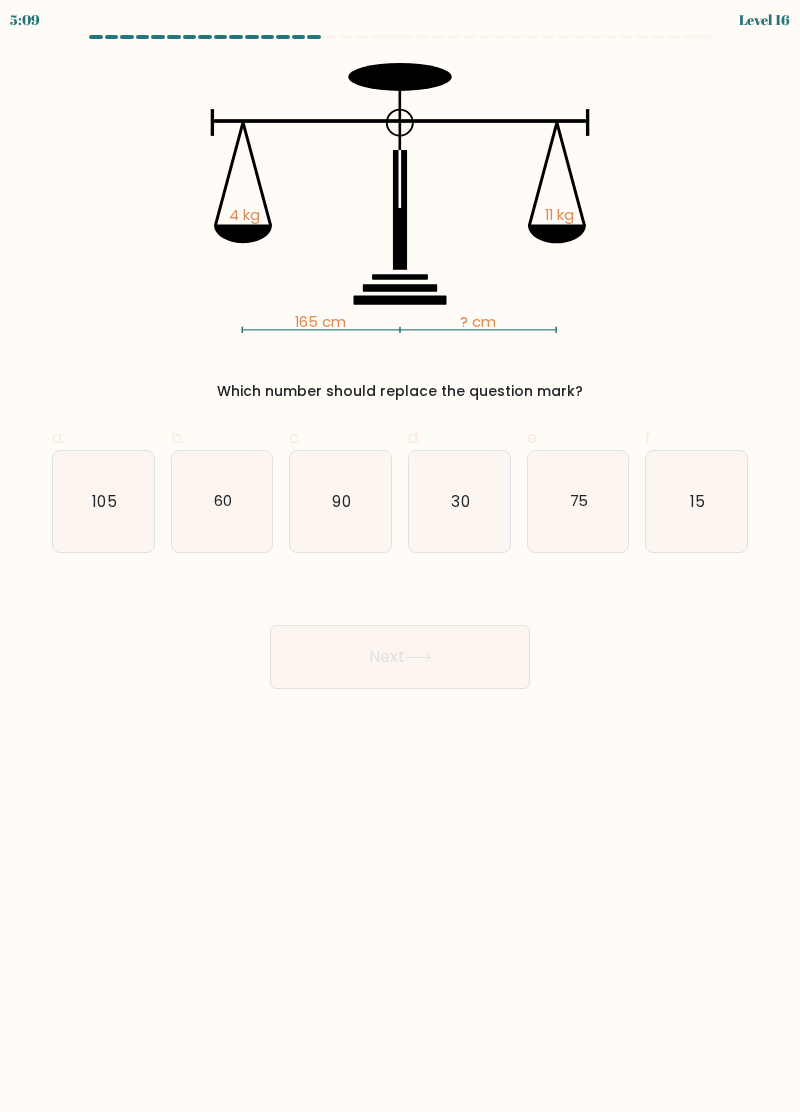 click on "60" 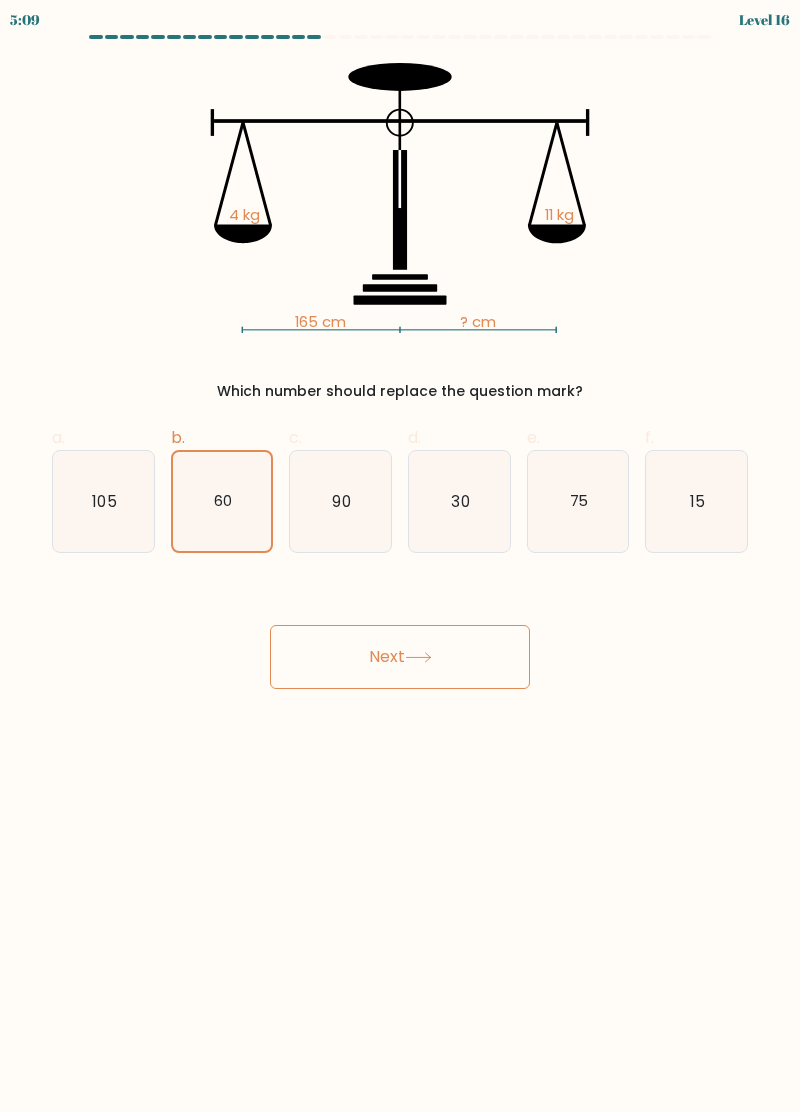 click on "Next" at bounding box center [400, 657] 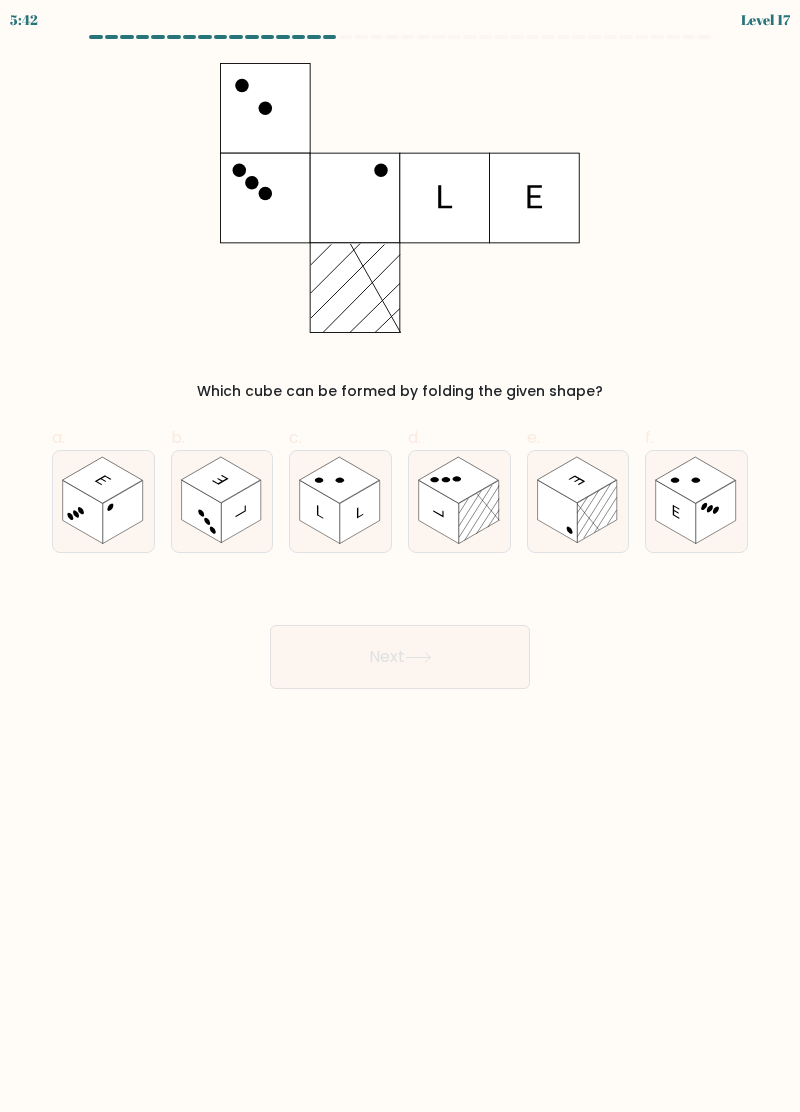 click 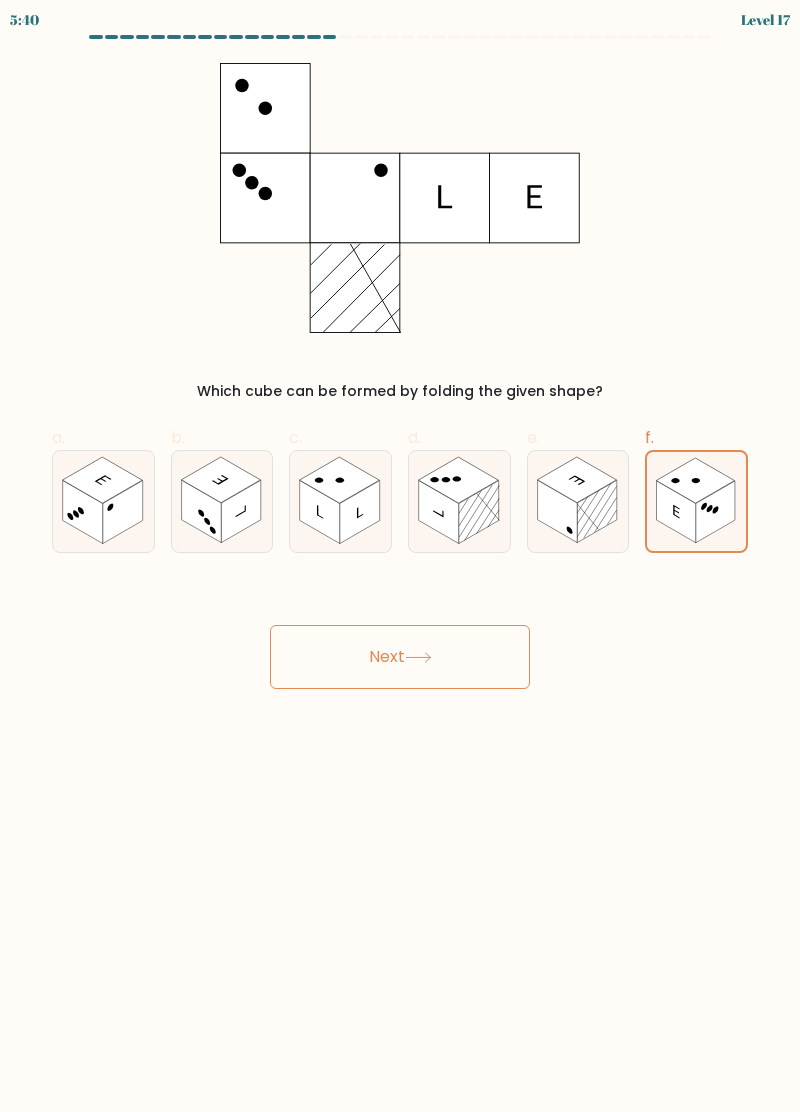 click on "Next" at bounding box center (400, 657) 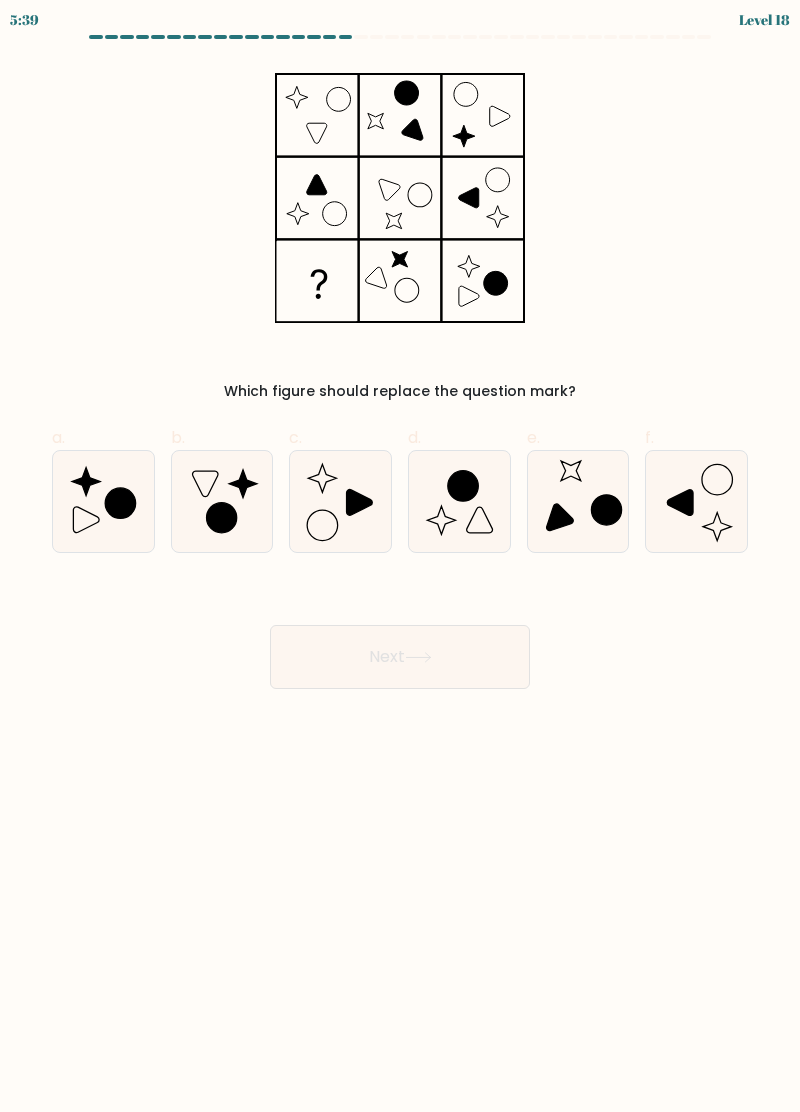 click on "Next" at bounding box center (400, 657) 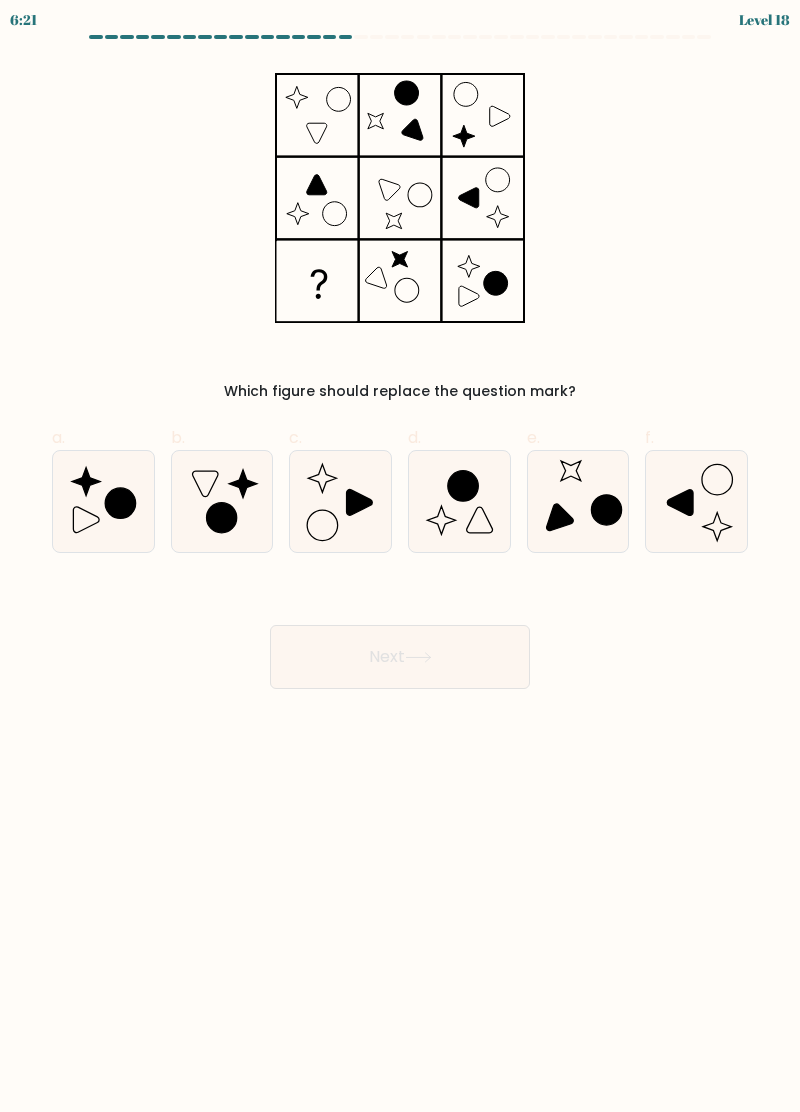 click on "Which figure should replace the question mark?" at bounding box center [400, 232] 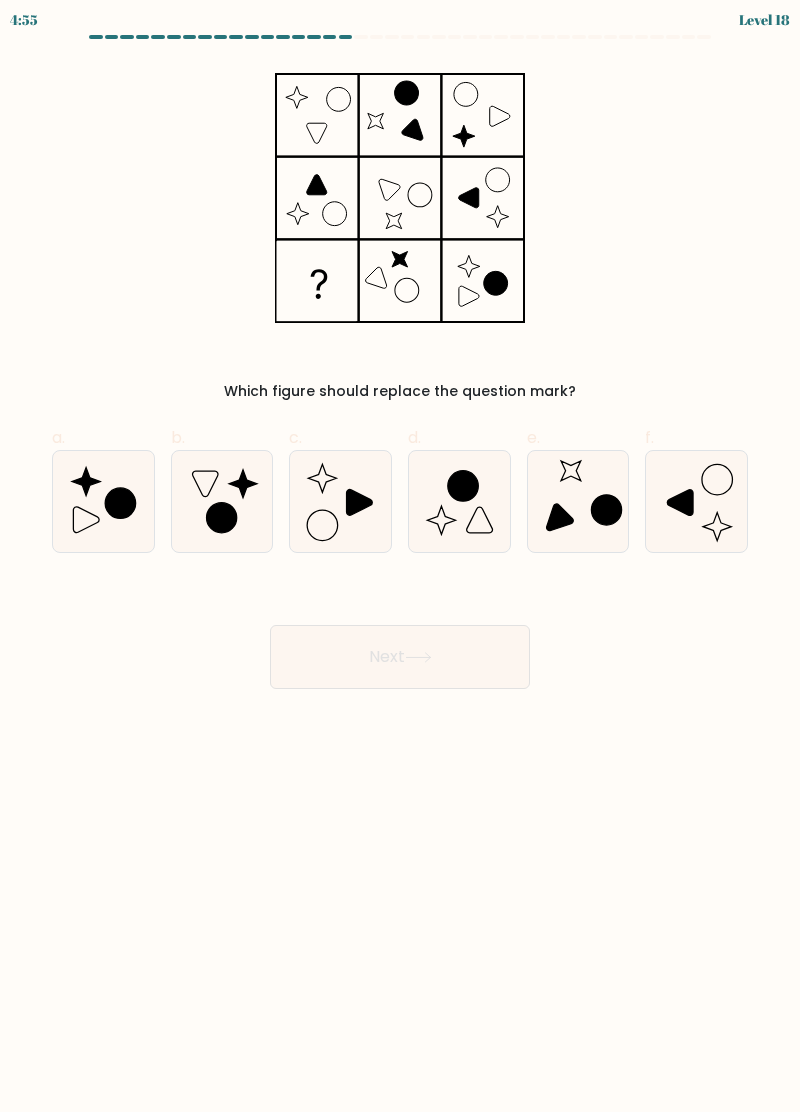 scroll, scrollTop: 0, scrollLeft: 0, axis: both 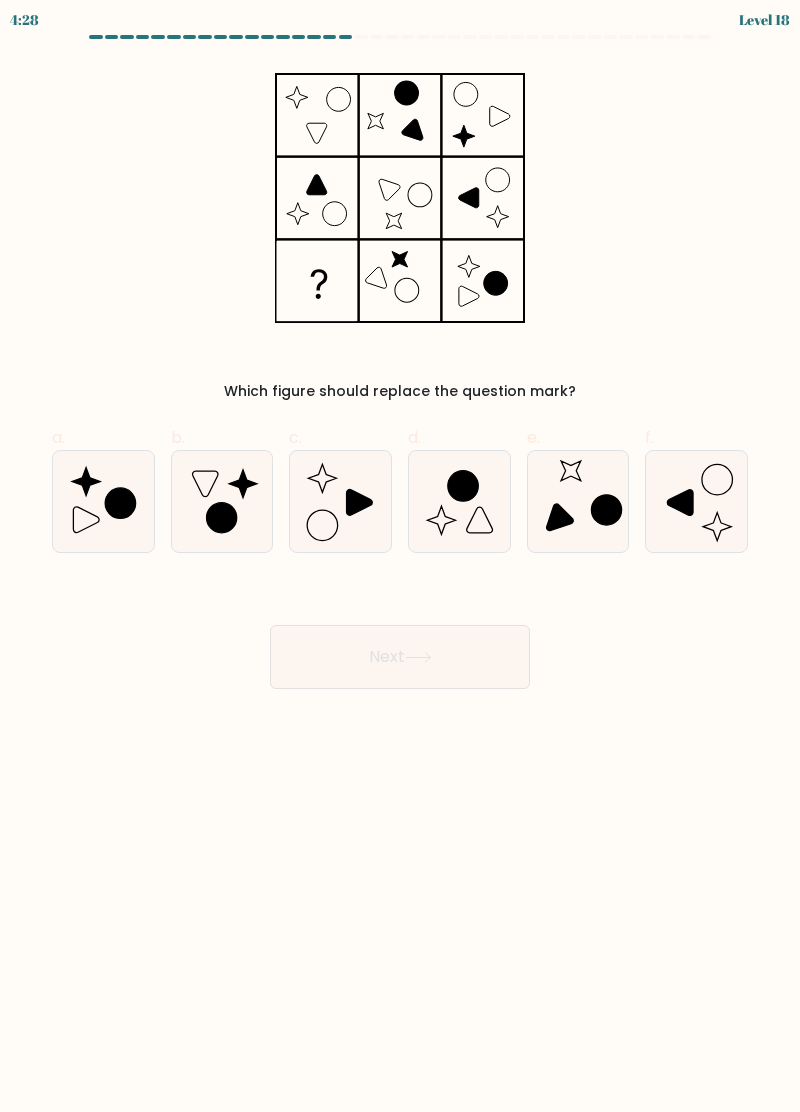 click 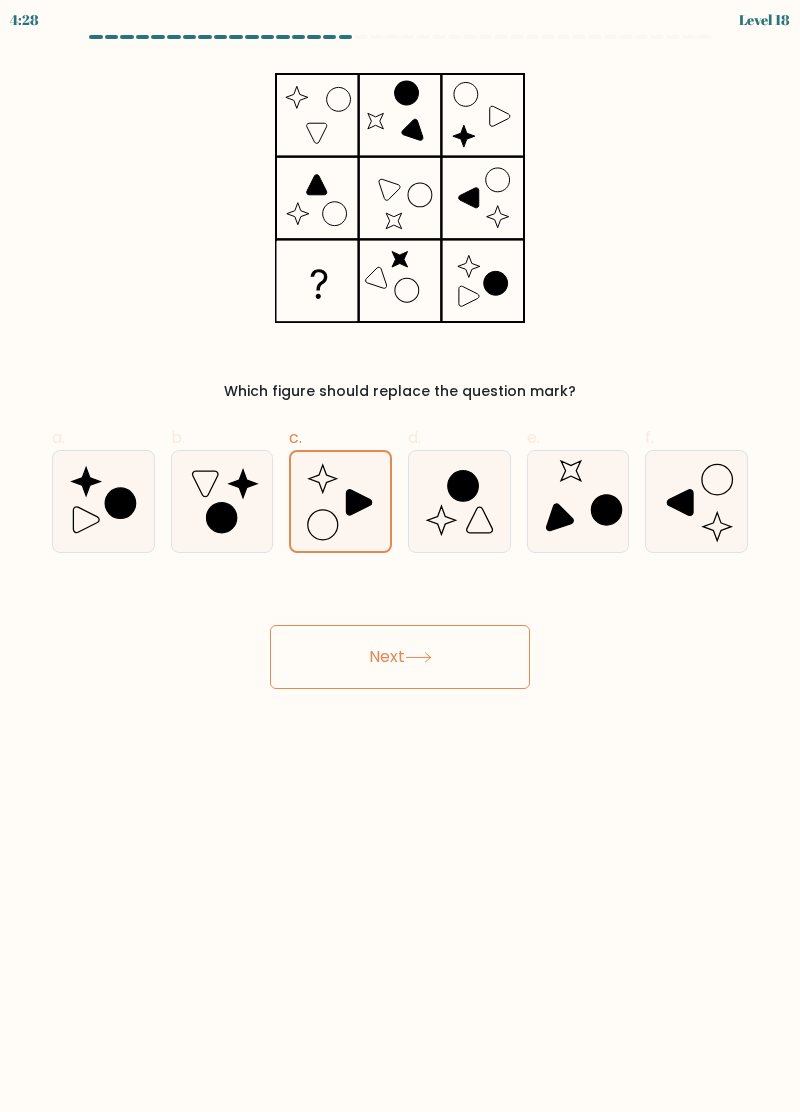 click on "Next" at bounding box center [400, 657] 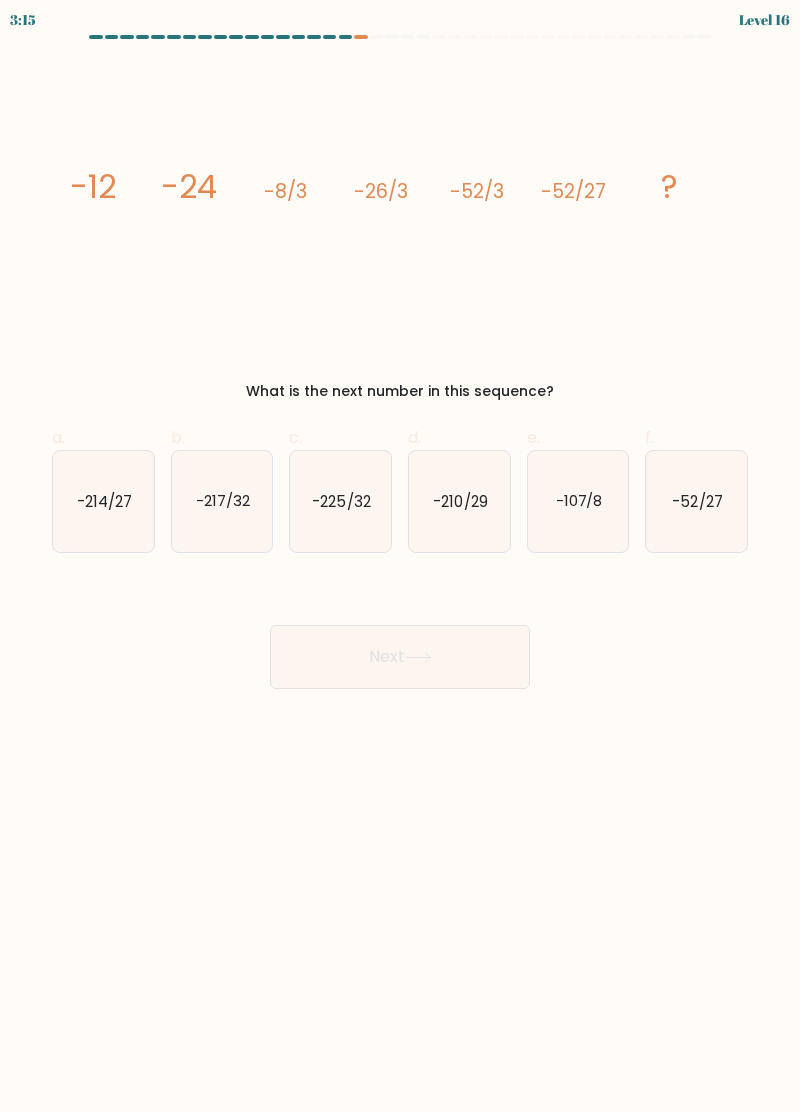 scroll, scrollTop: 0, scrollLeft: 0, axis: both 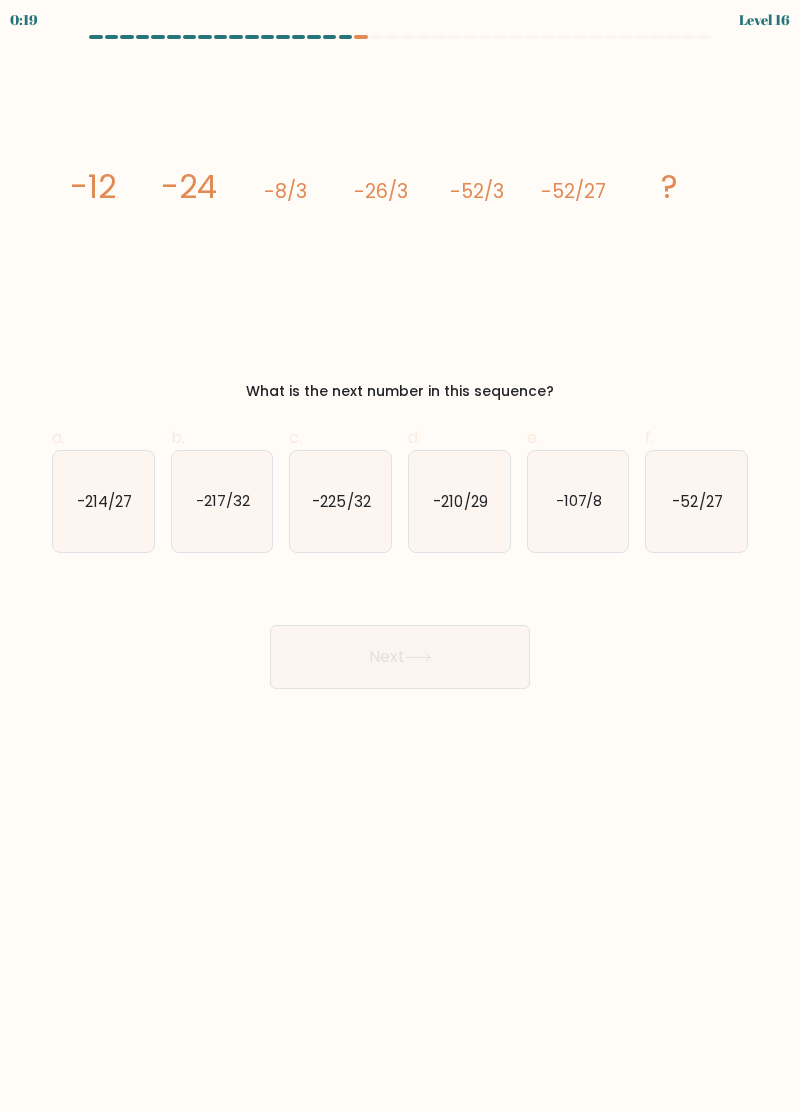 click on "-214/27" 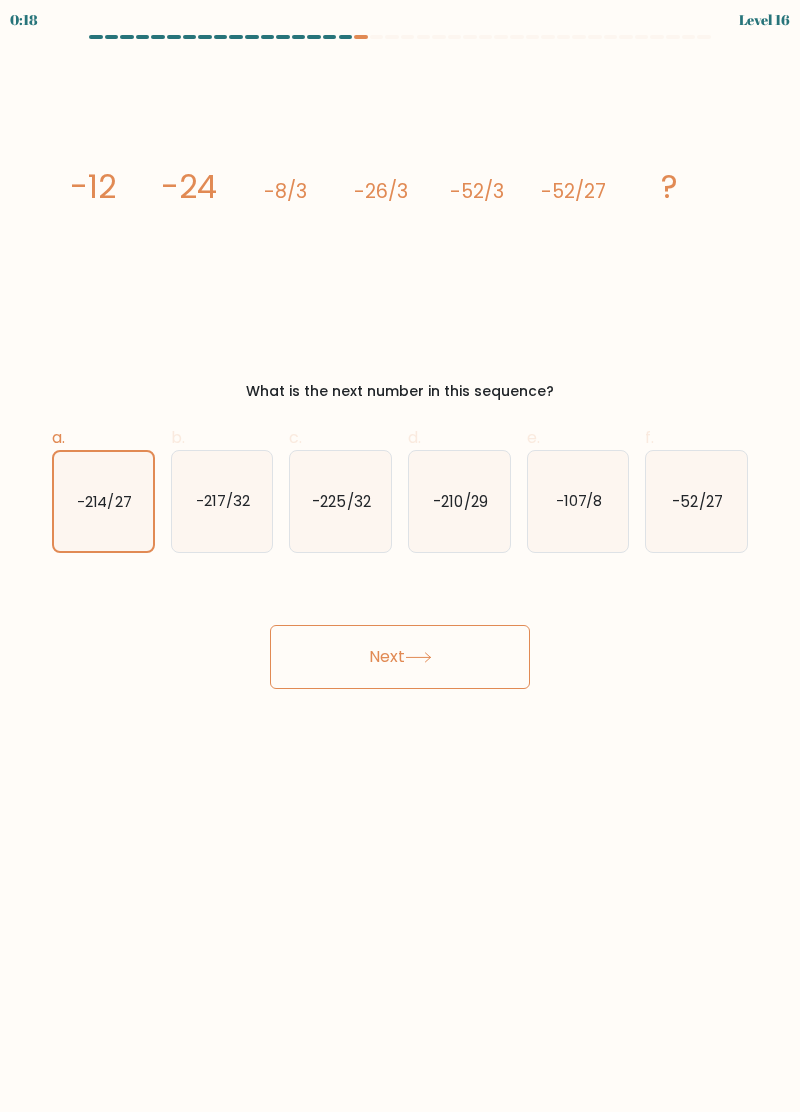 click 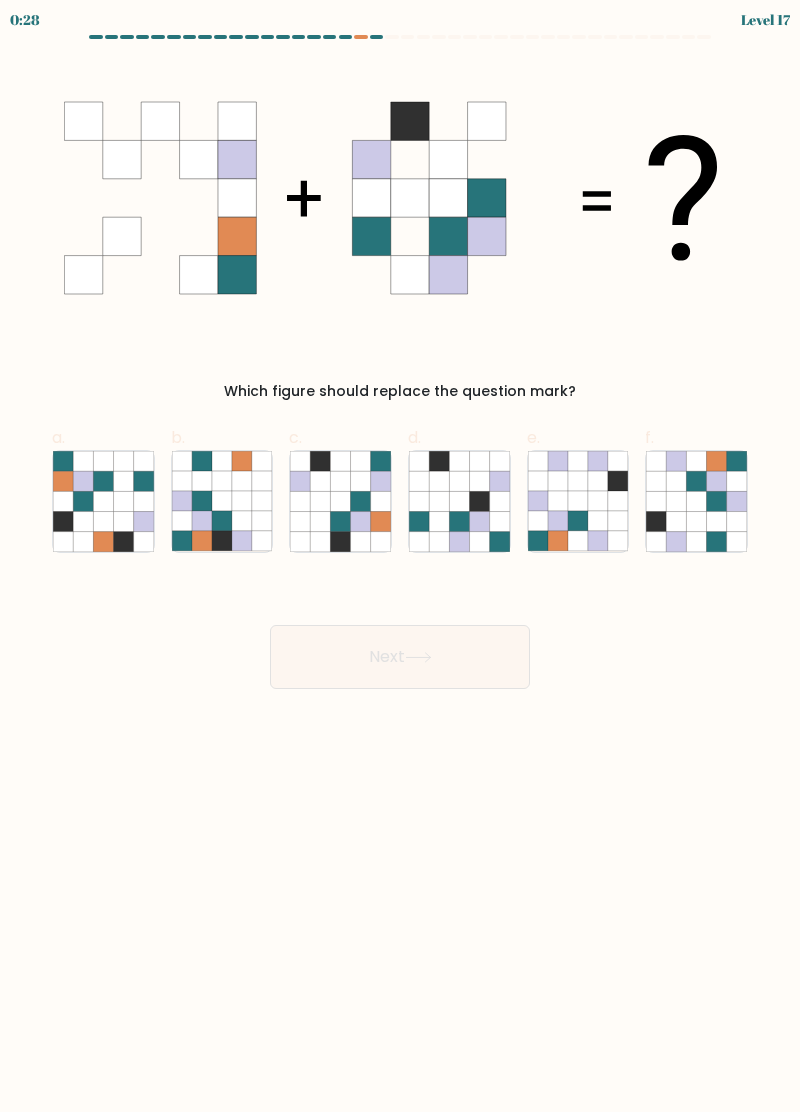 click 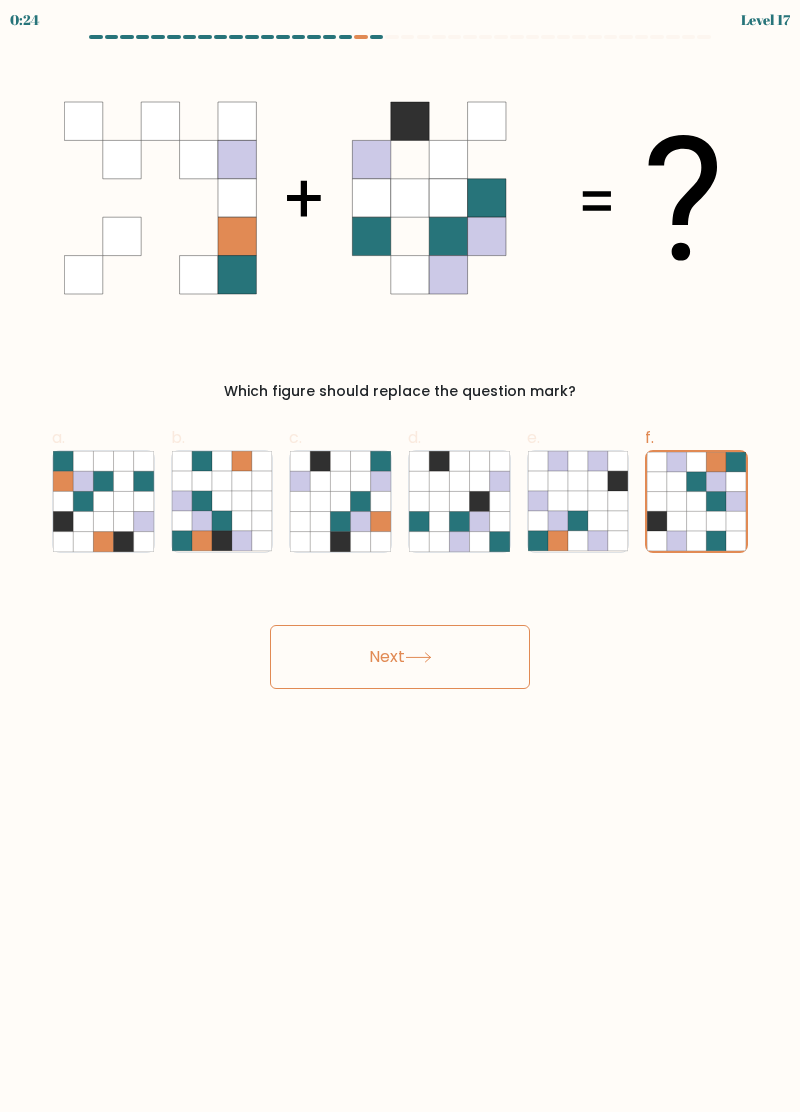 click on "Next" at bounding box center (400, 657) 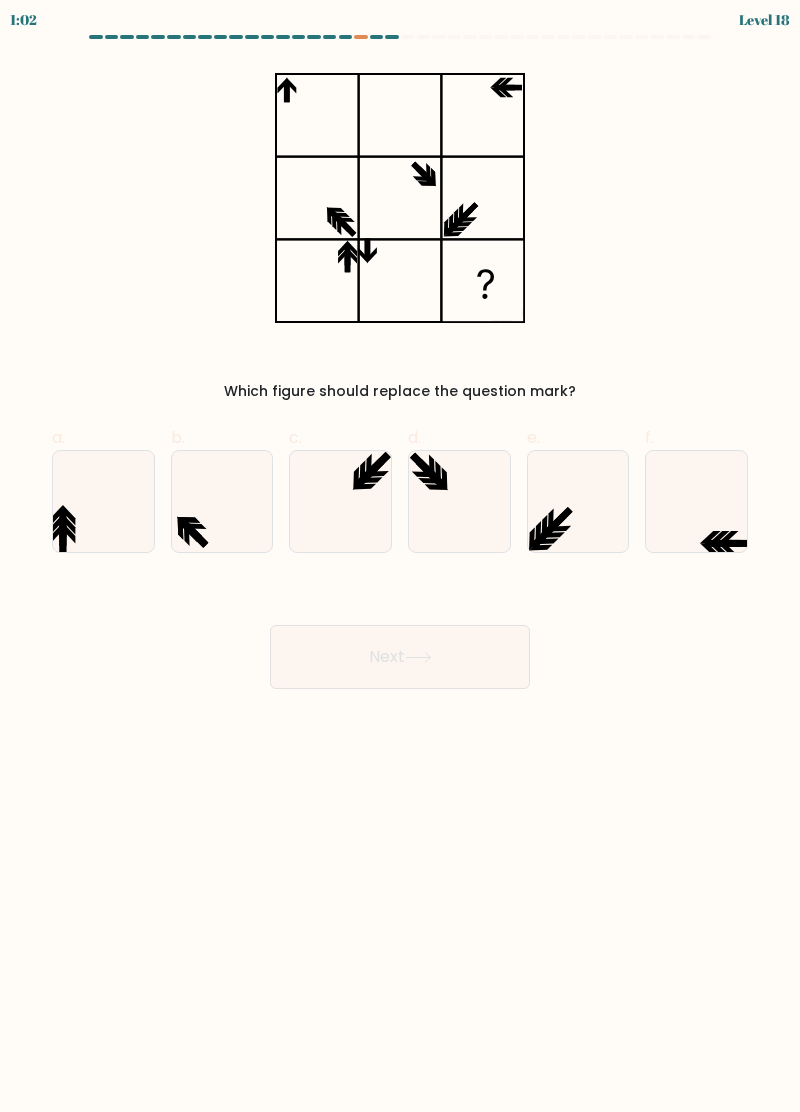 scroll, scrollTop: 0, scrollLeft: 0, axis: both 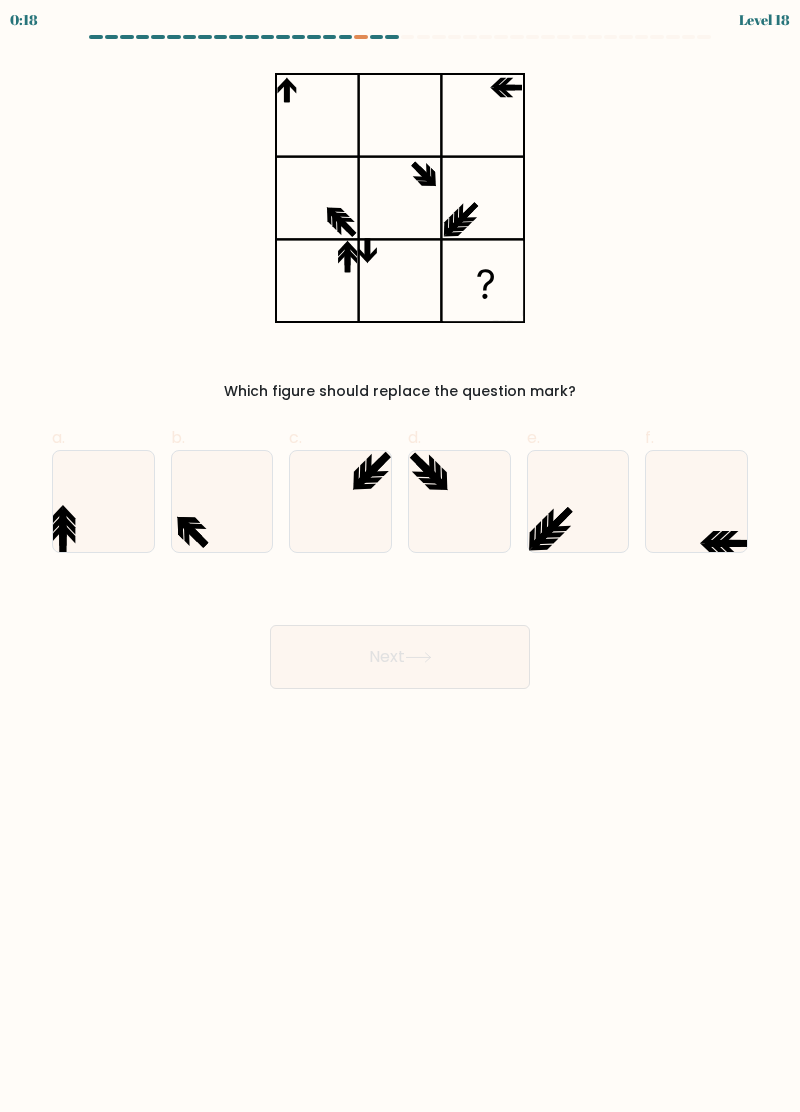 click 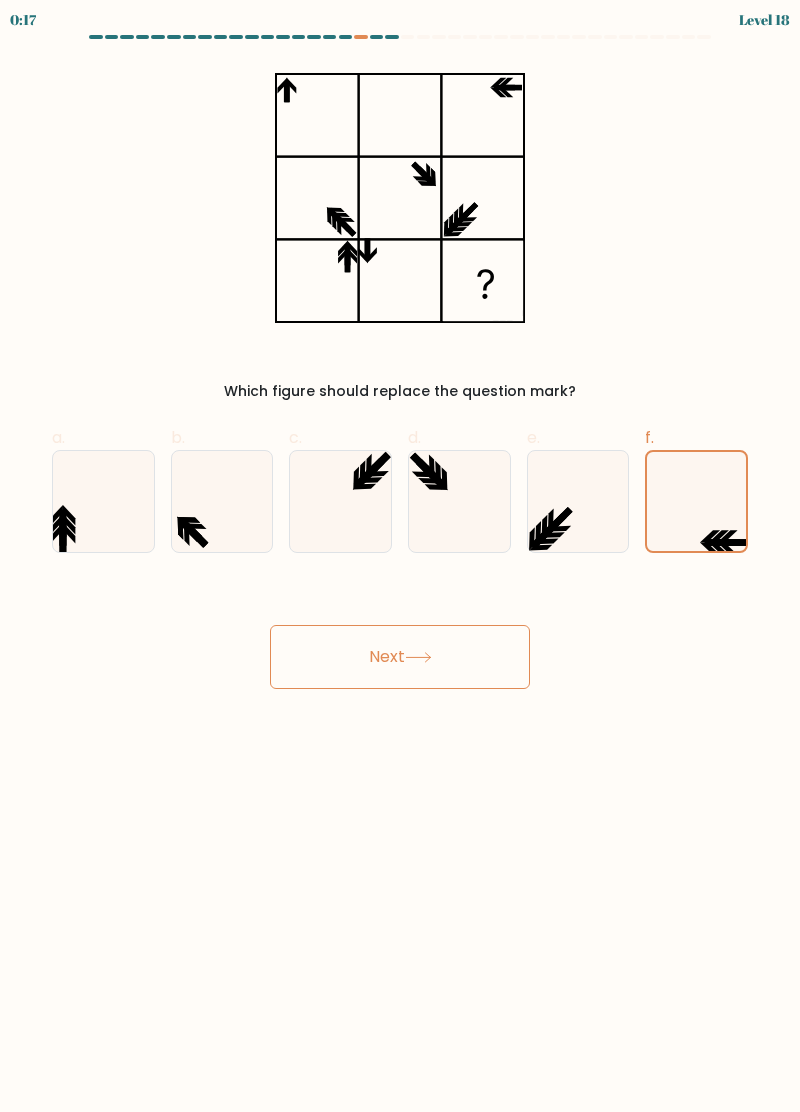 click on "Next" at bounding box center (400, 657) 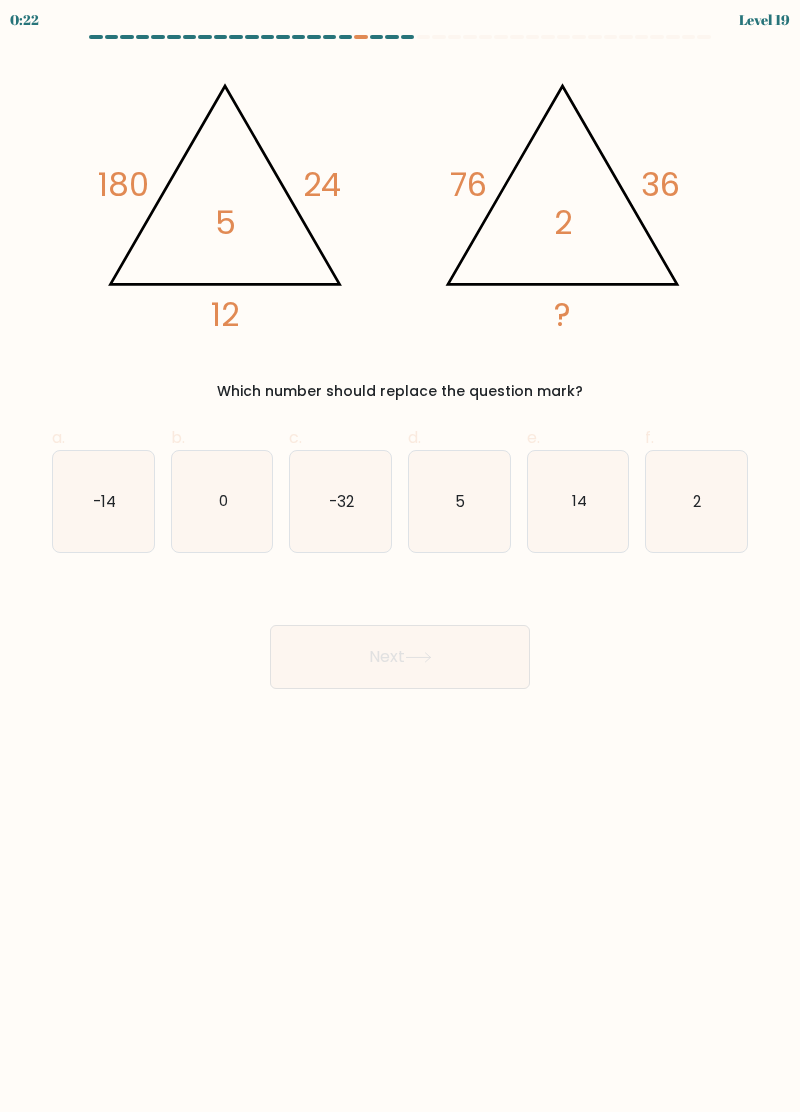 click on "2" 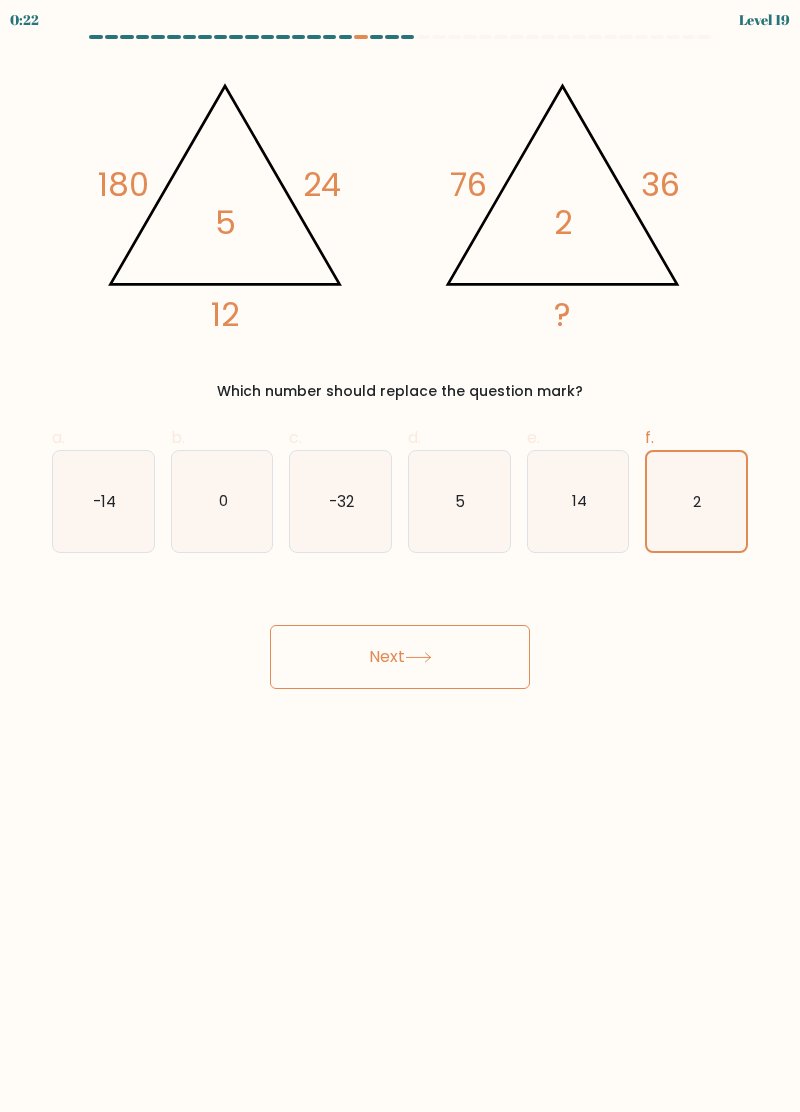click 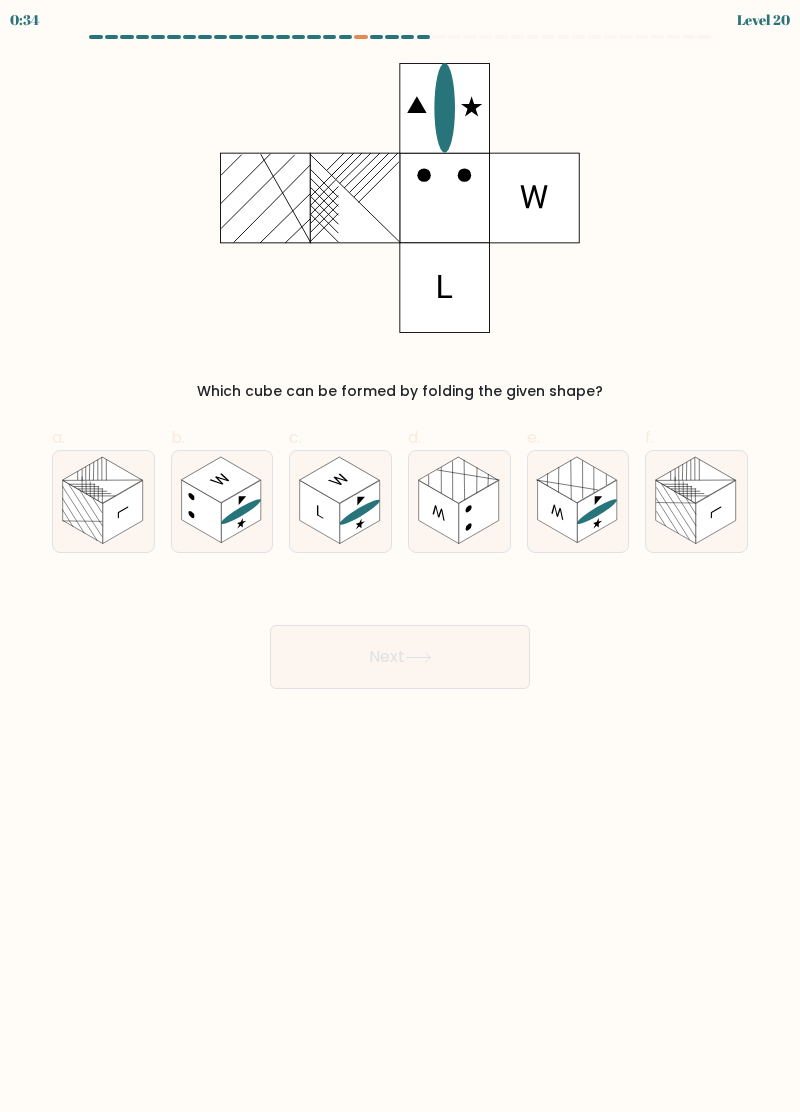 scroll, scrollTop: 95, scrollLeft: 0, axis: vertical 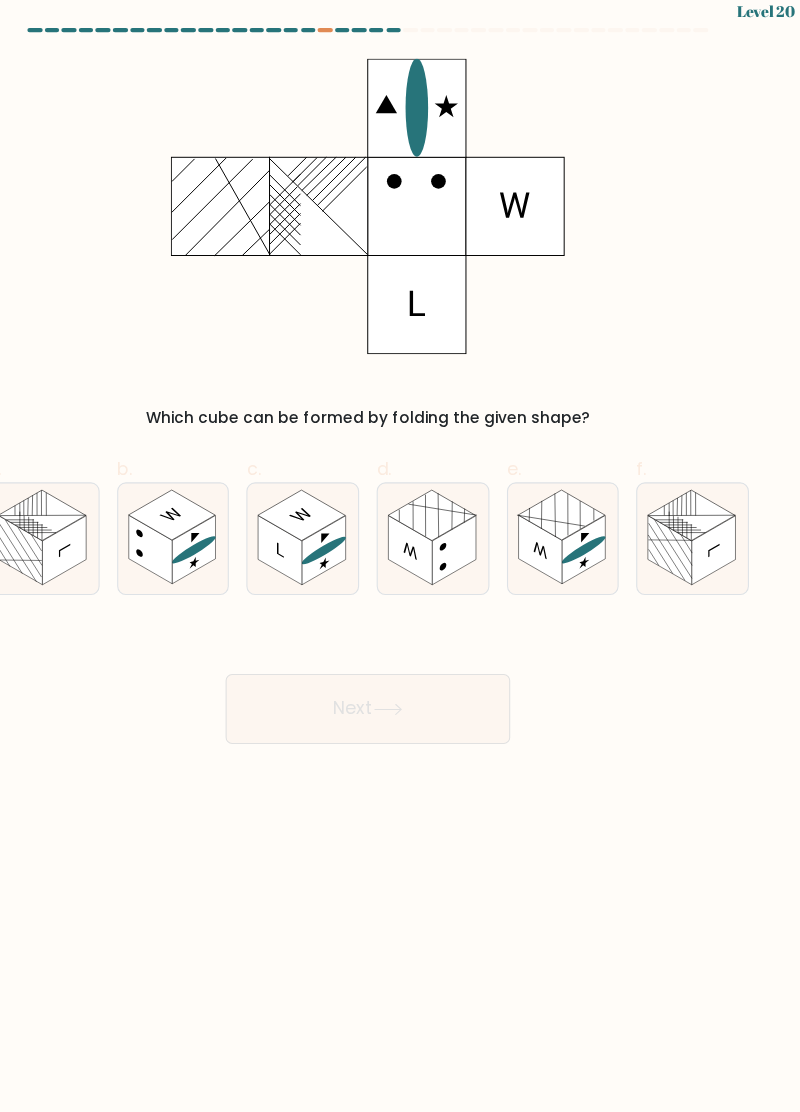 click on "0:32
Level 20" at bounding box center [400, 556] 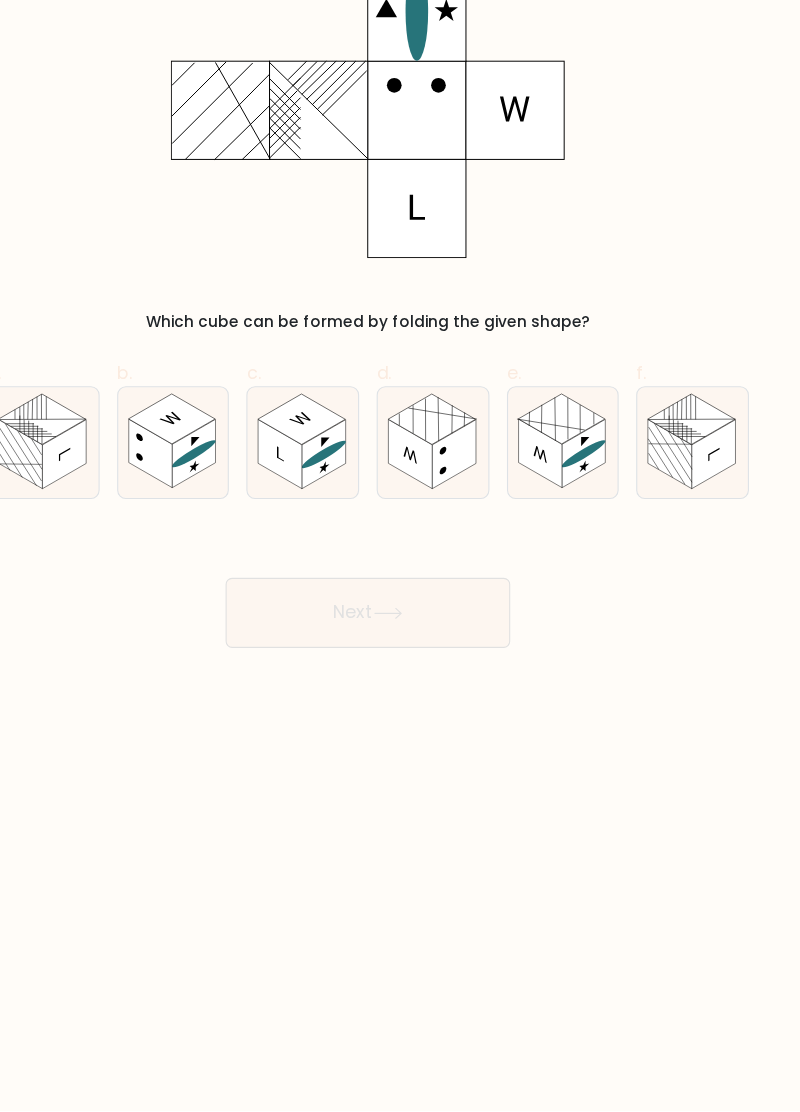 scroll, scrollTop: 10, scrollLeft: 0, axis: vertical 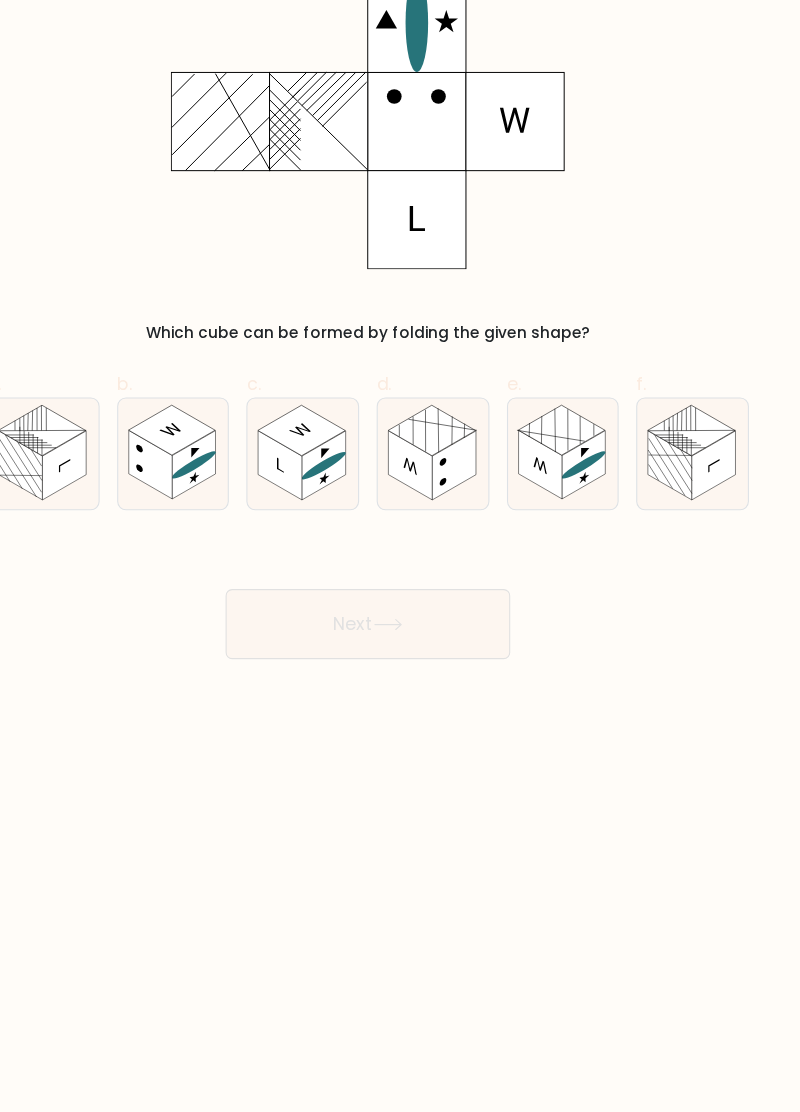 click 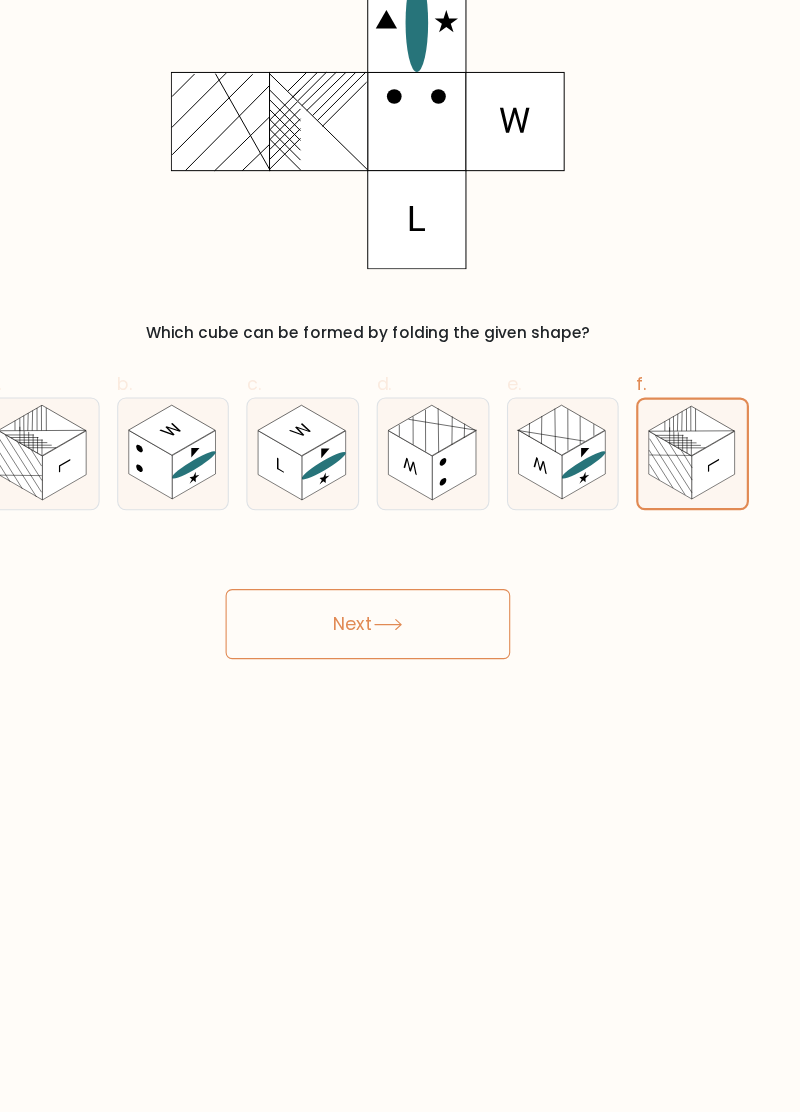 click on "Next" at bounding box center (400, 657) 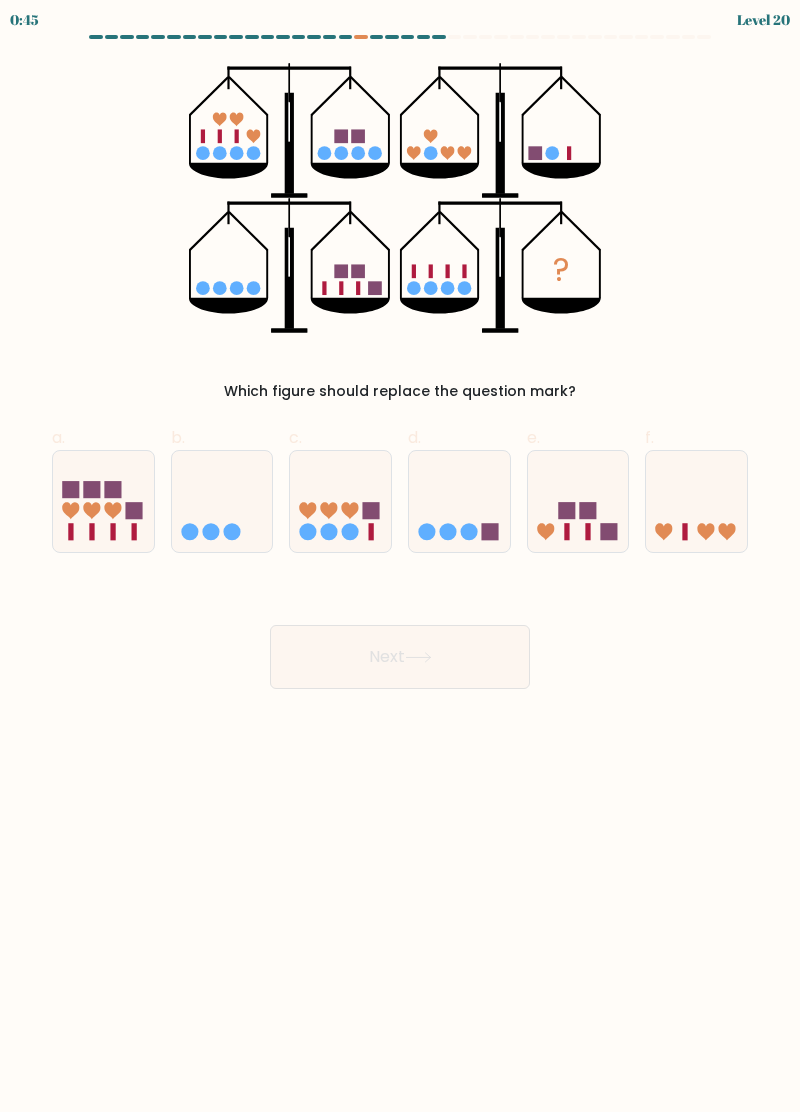 scroll, scrollTop: 0, scrollLeft: 0, axis: both 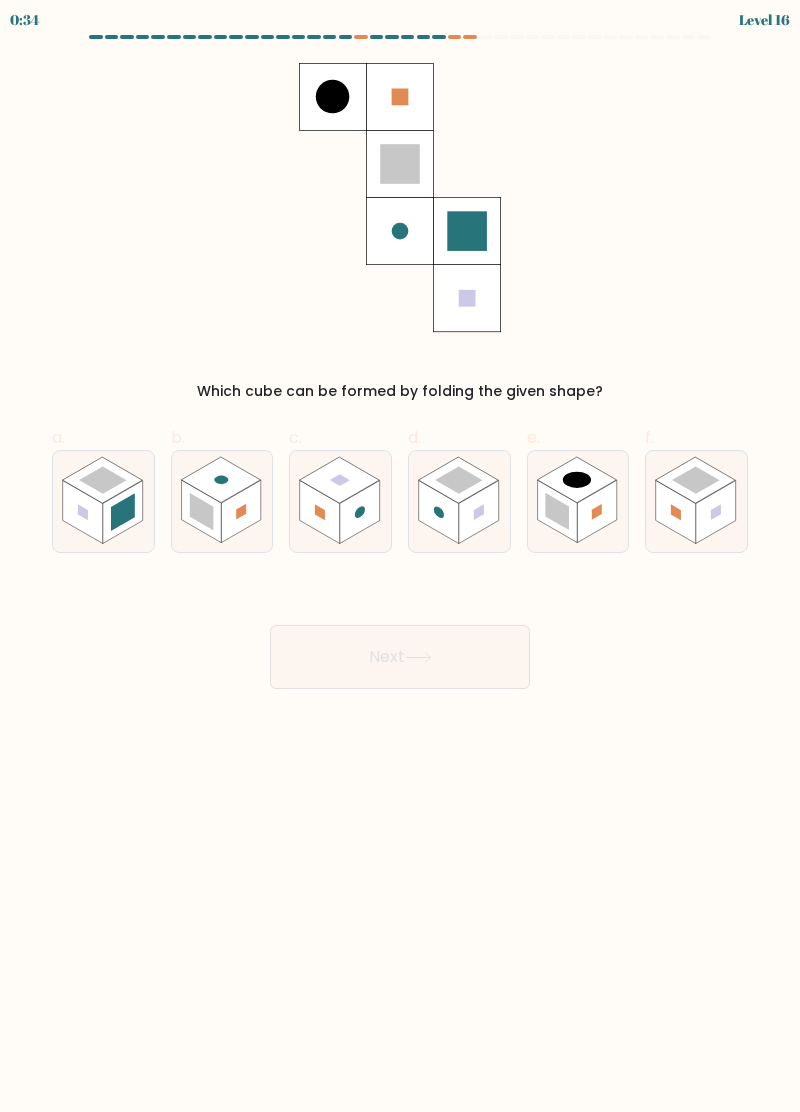 click 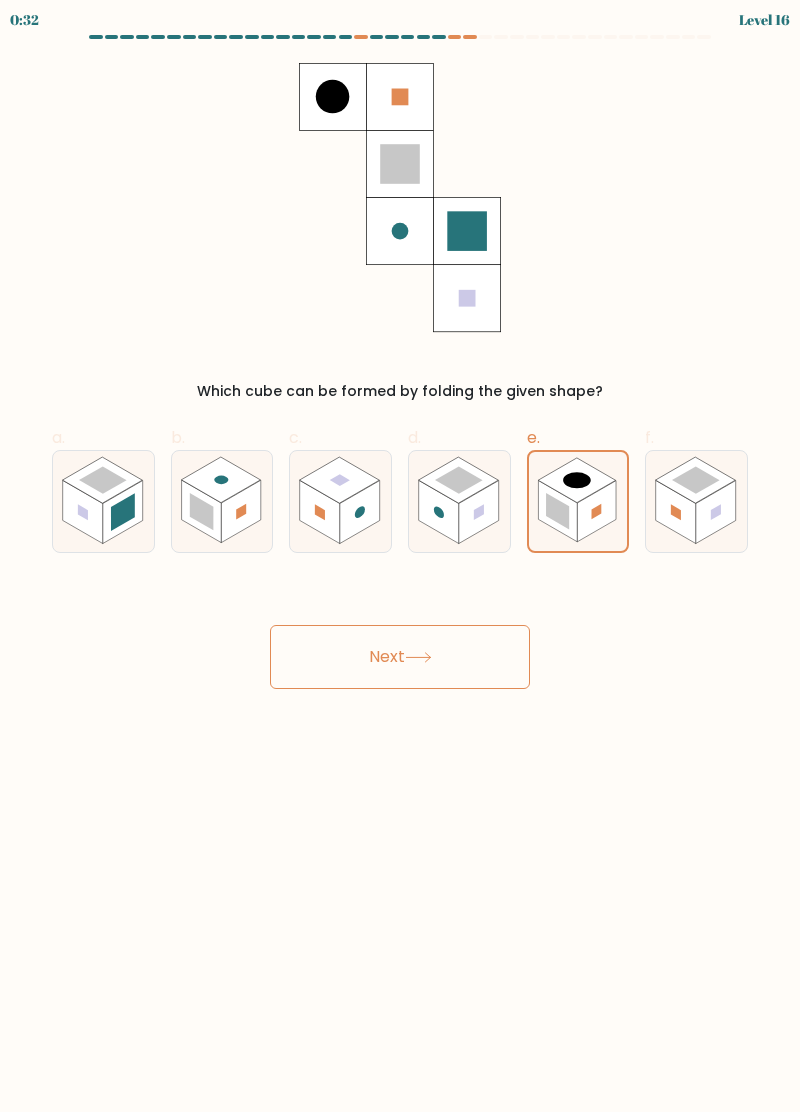 click 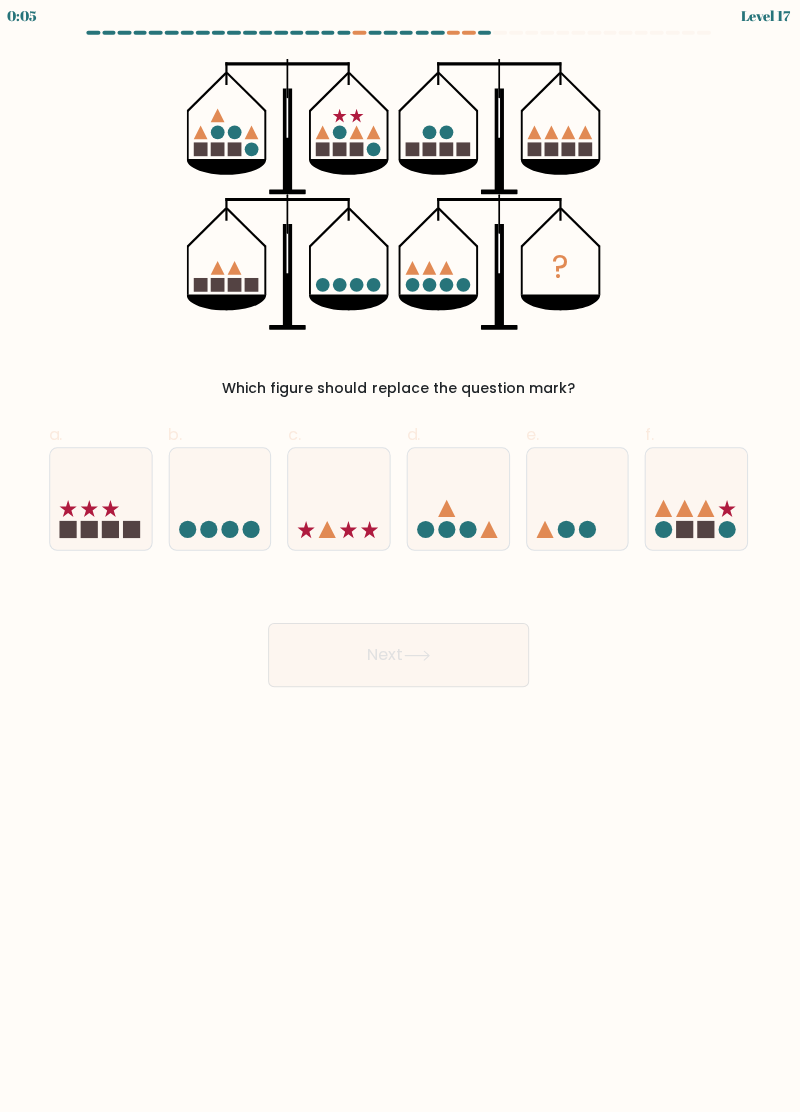 scroll, scrollTop: 0, scrollLeft: 0, axis: both 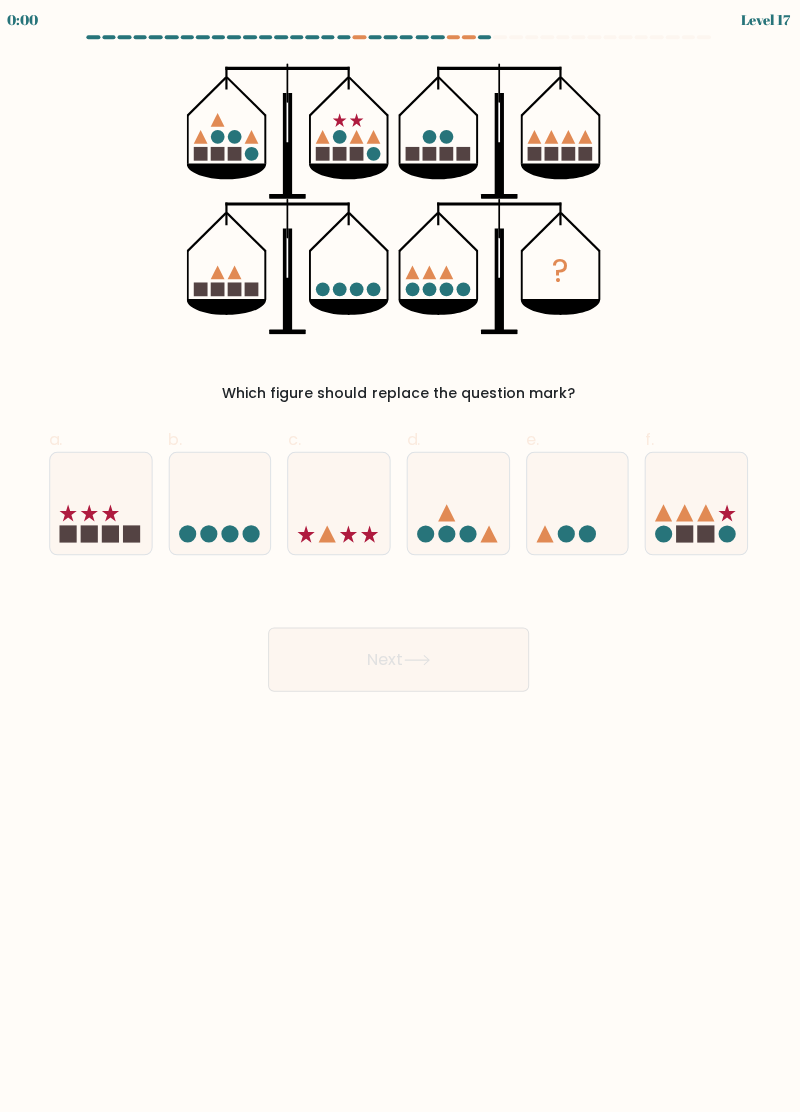 click 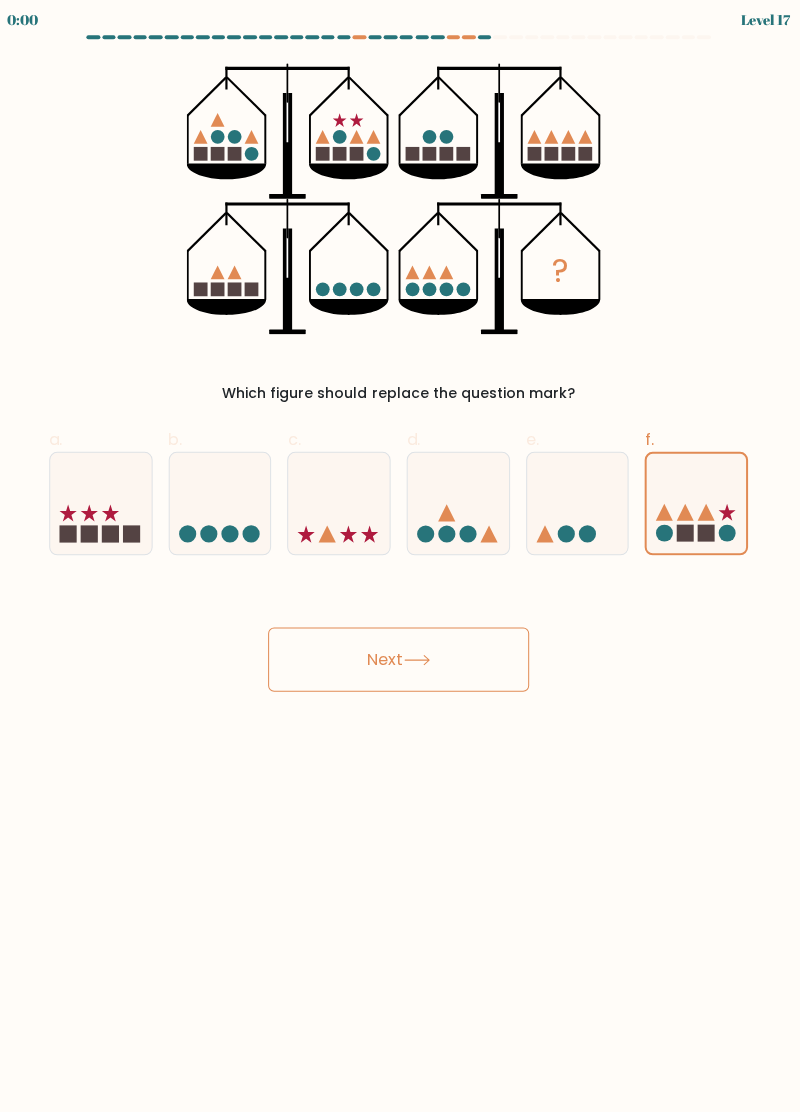 click on "Next" at bounding box center (400, 633) 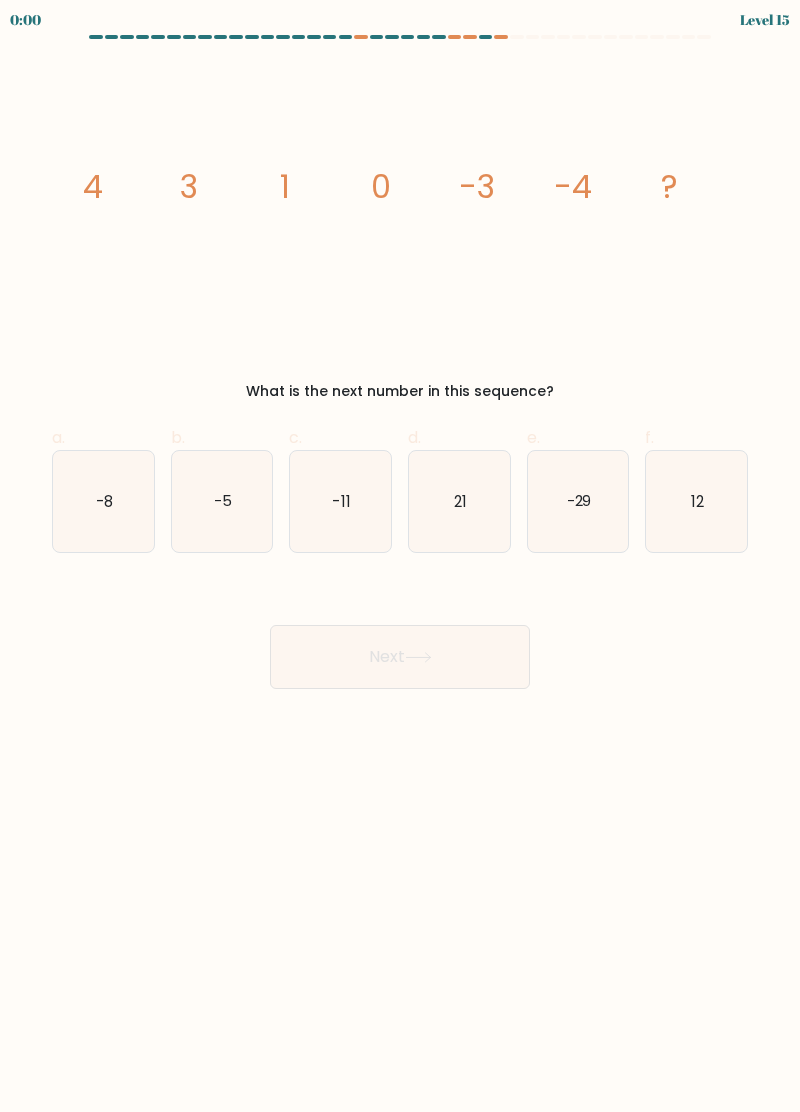 scroll, scrollTop: 0, scrollLeft: 0, axis: both 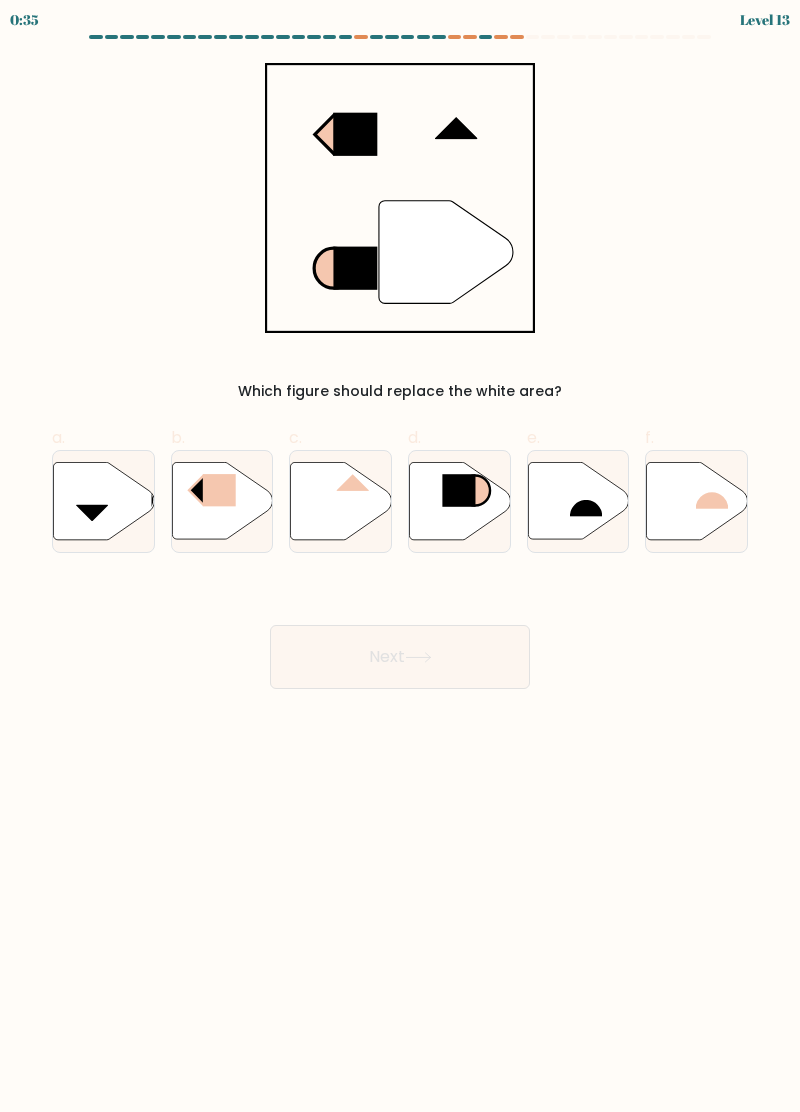 click 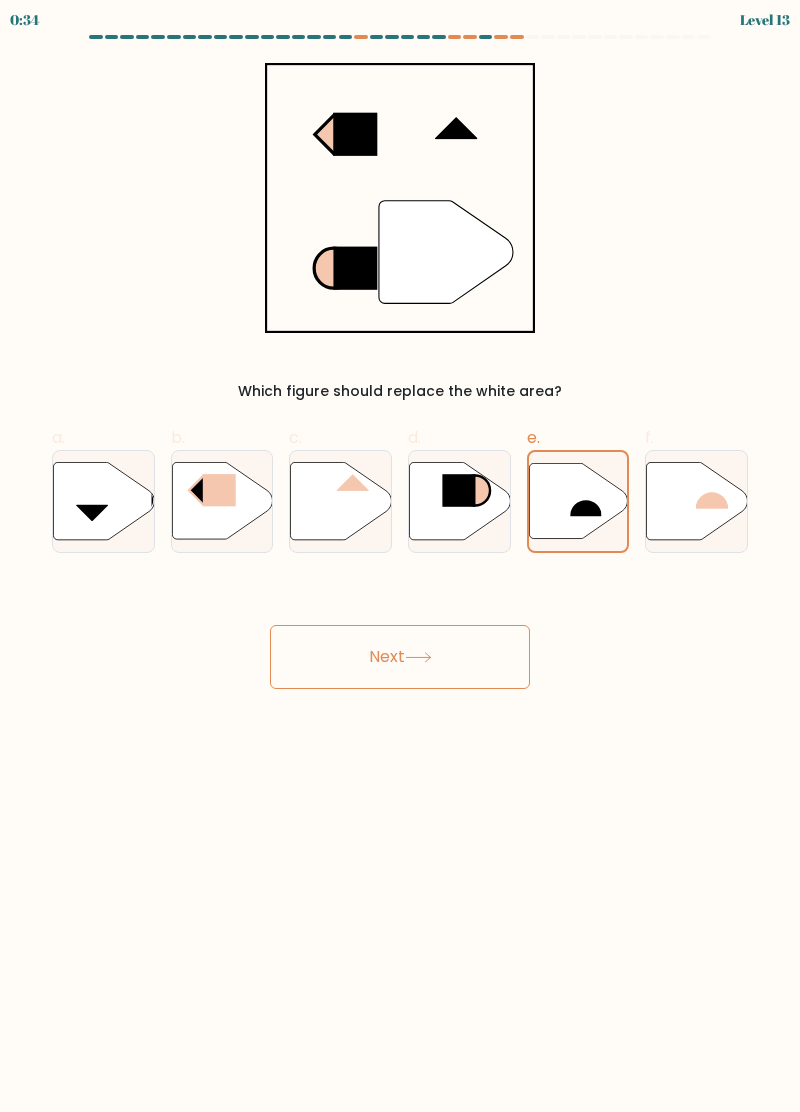 click on "Next" at bounding box center (400, 657) 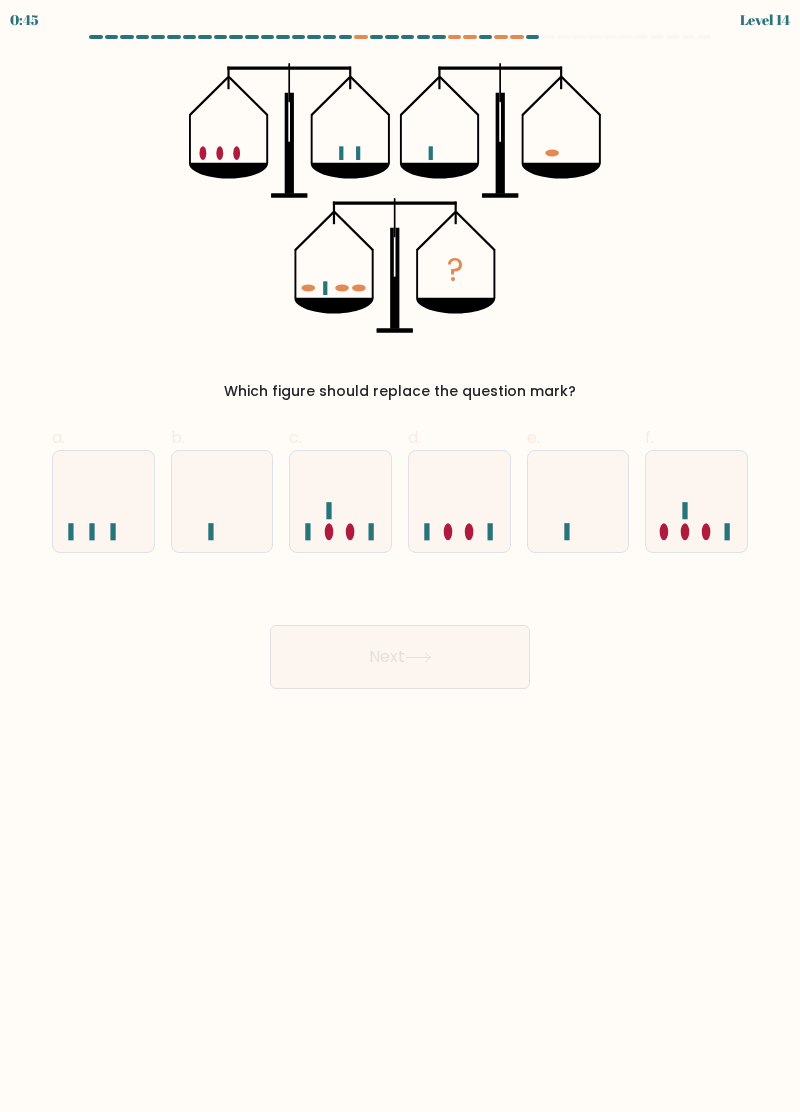 click 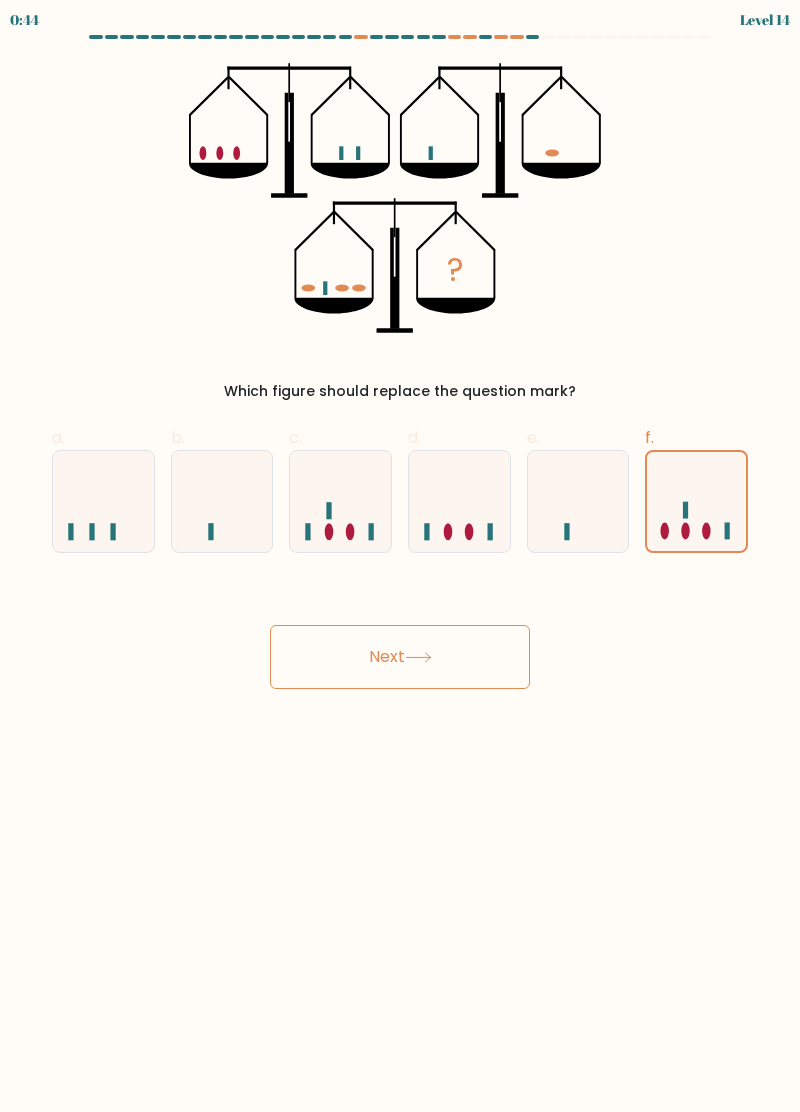 click on "Next" at bounding box center (400, 657) 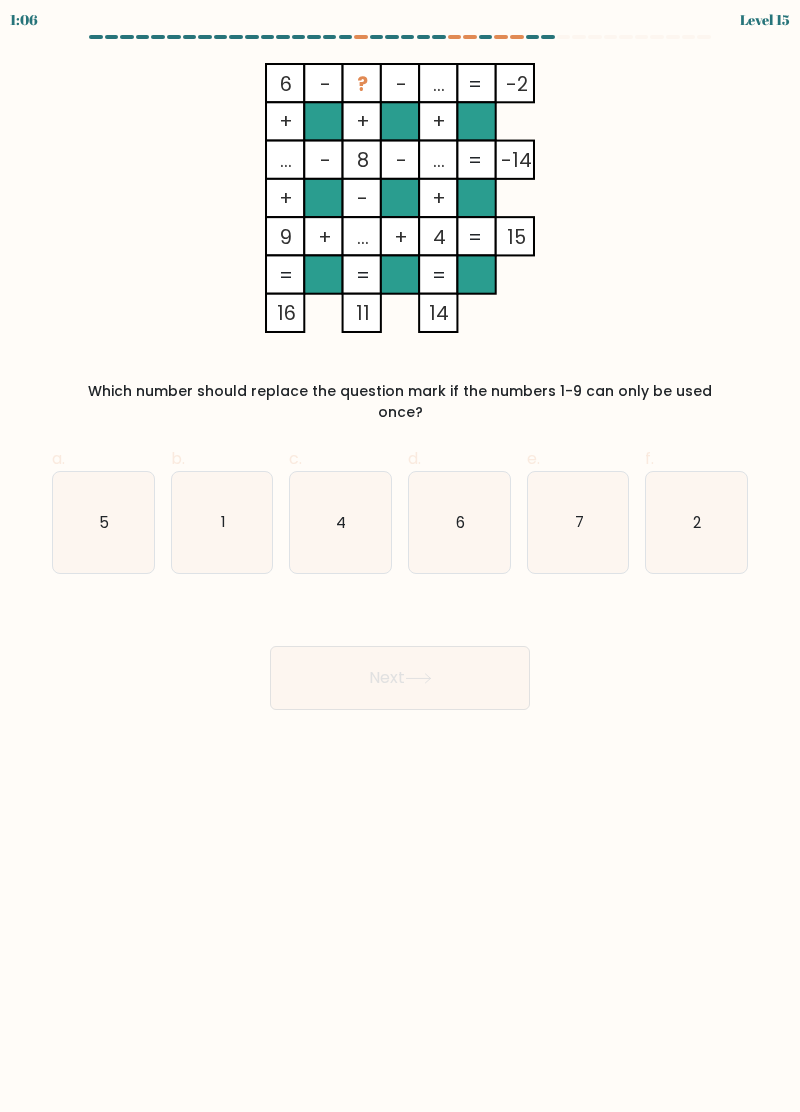 click on "5" 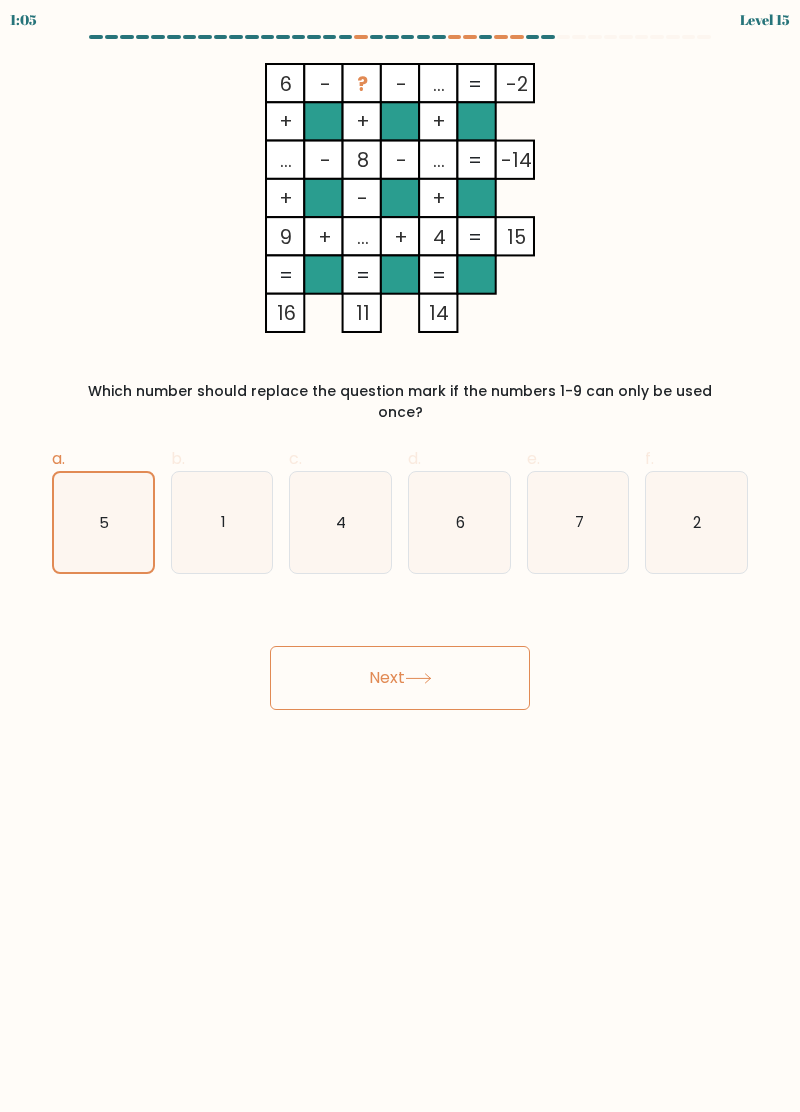 click on "Next" at bounding box center (400, 678) 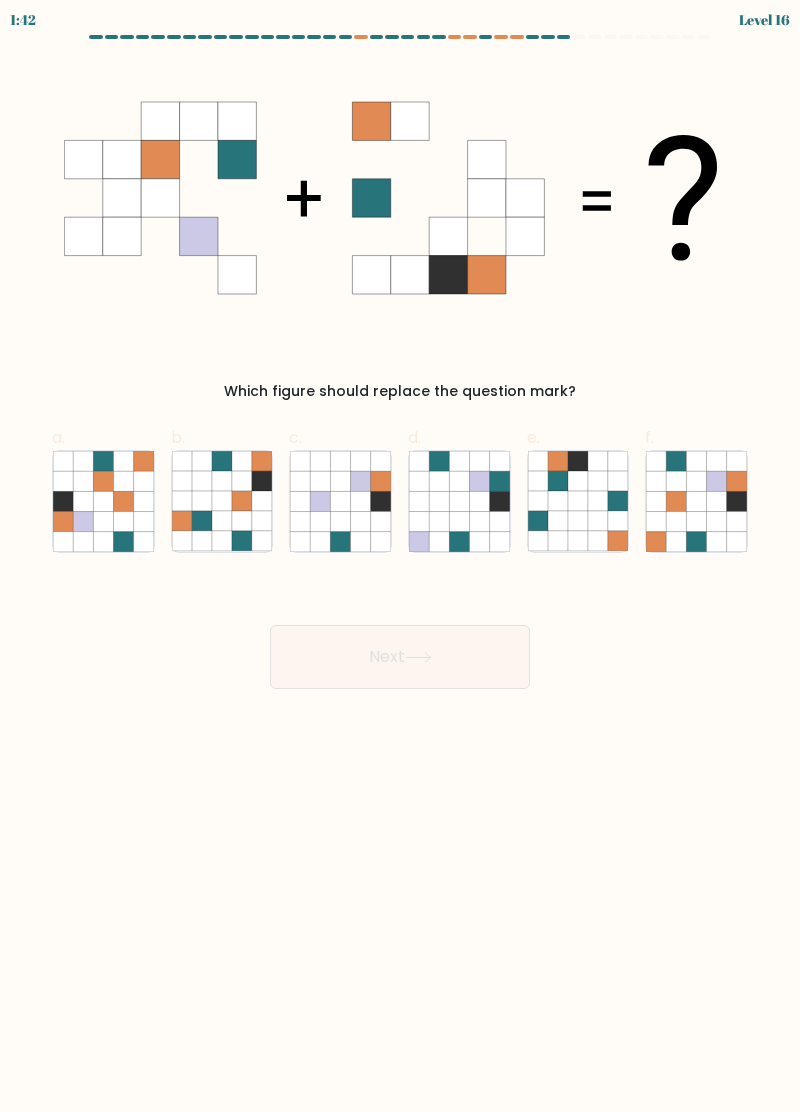 click 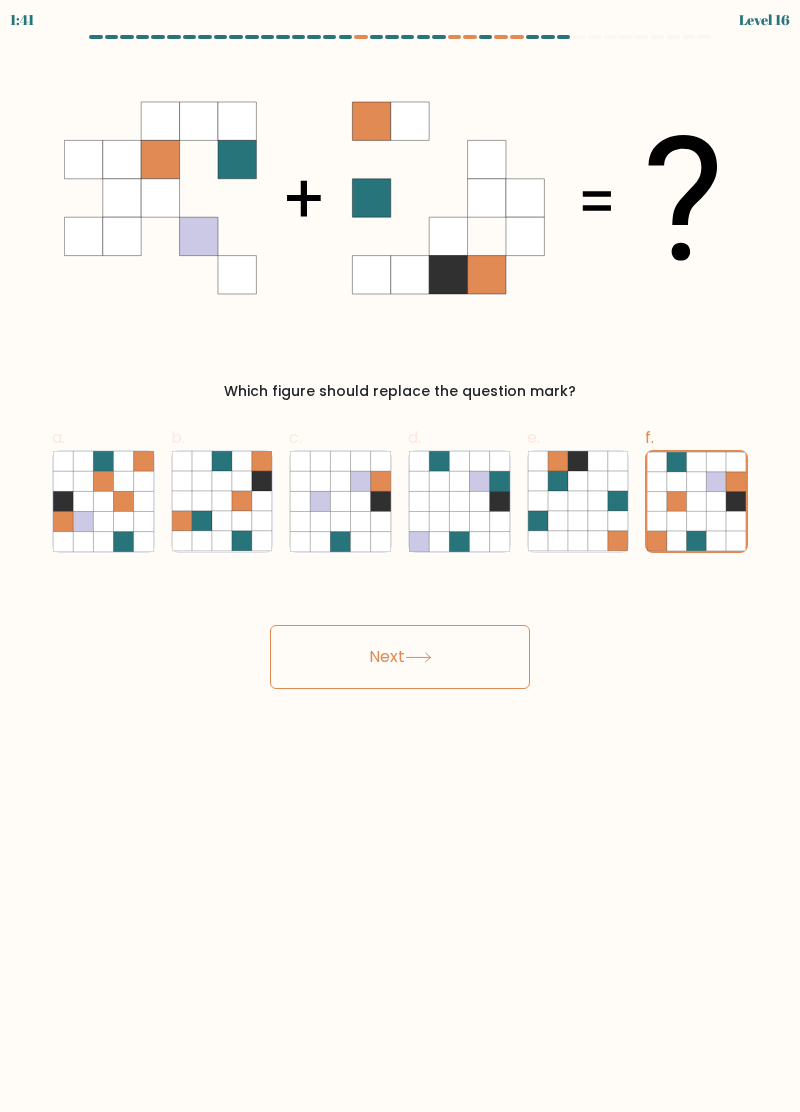 click on "Next" at bounding box center [400, 657] 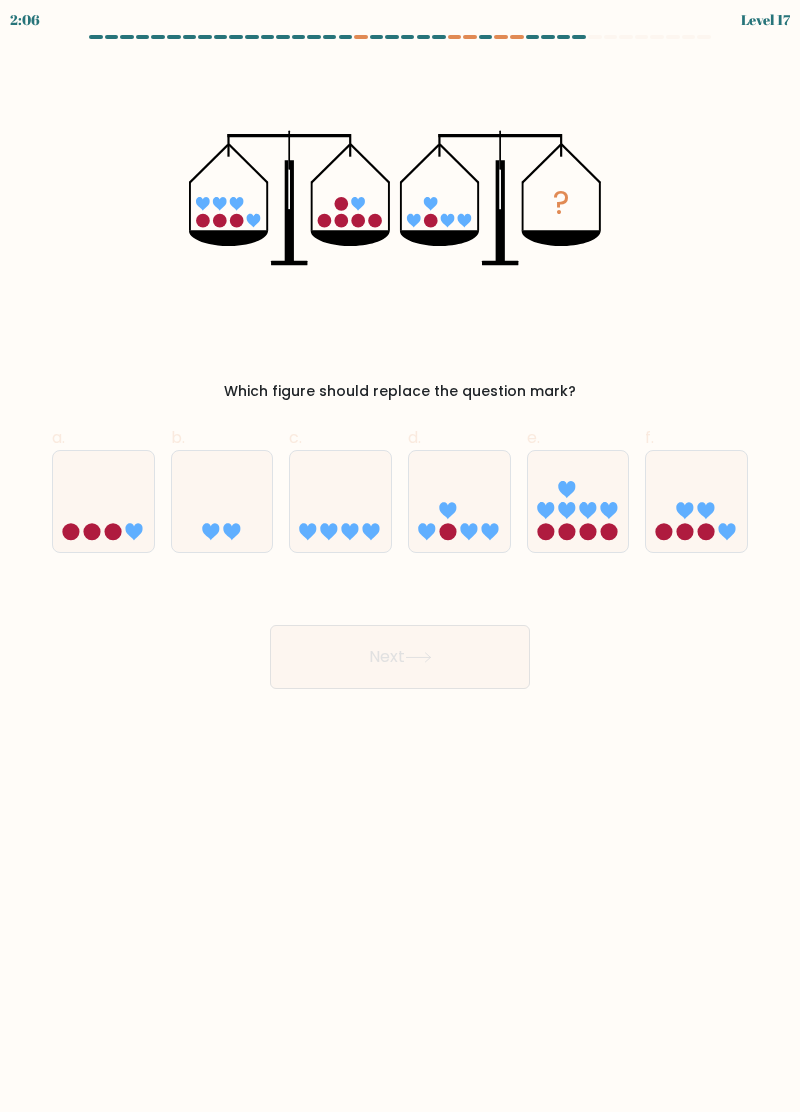 click 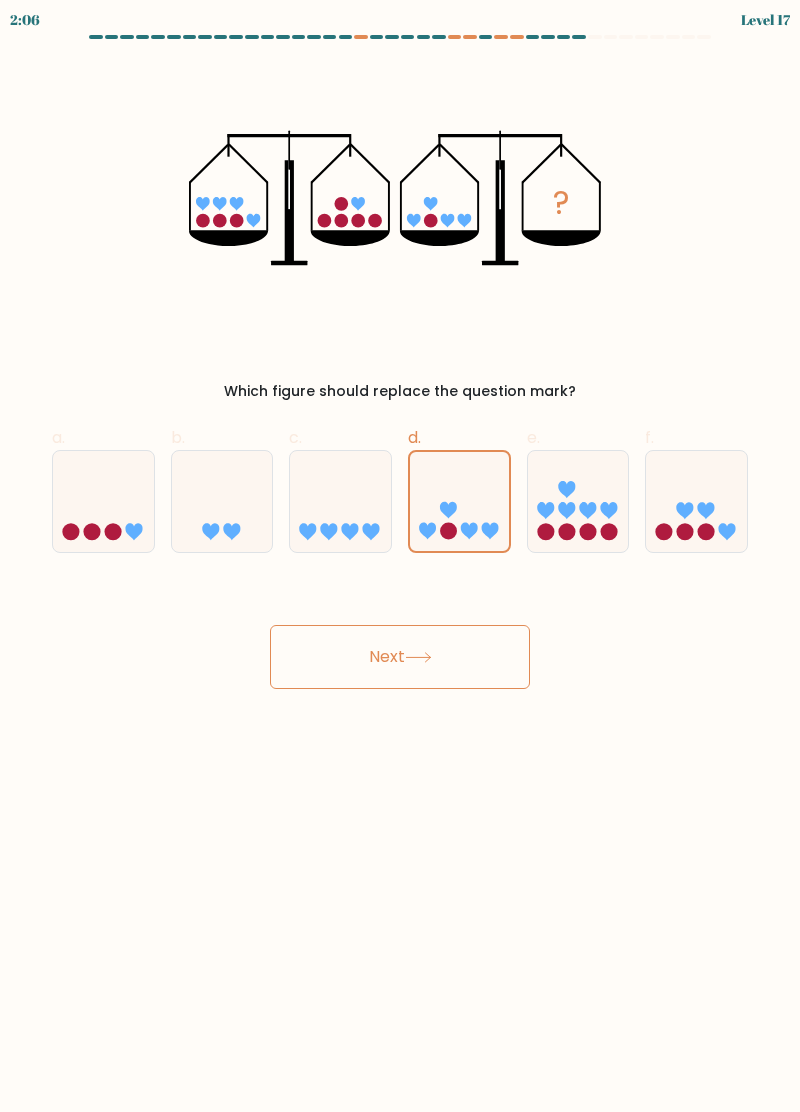click 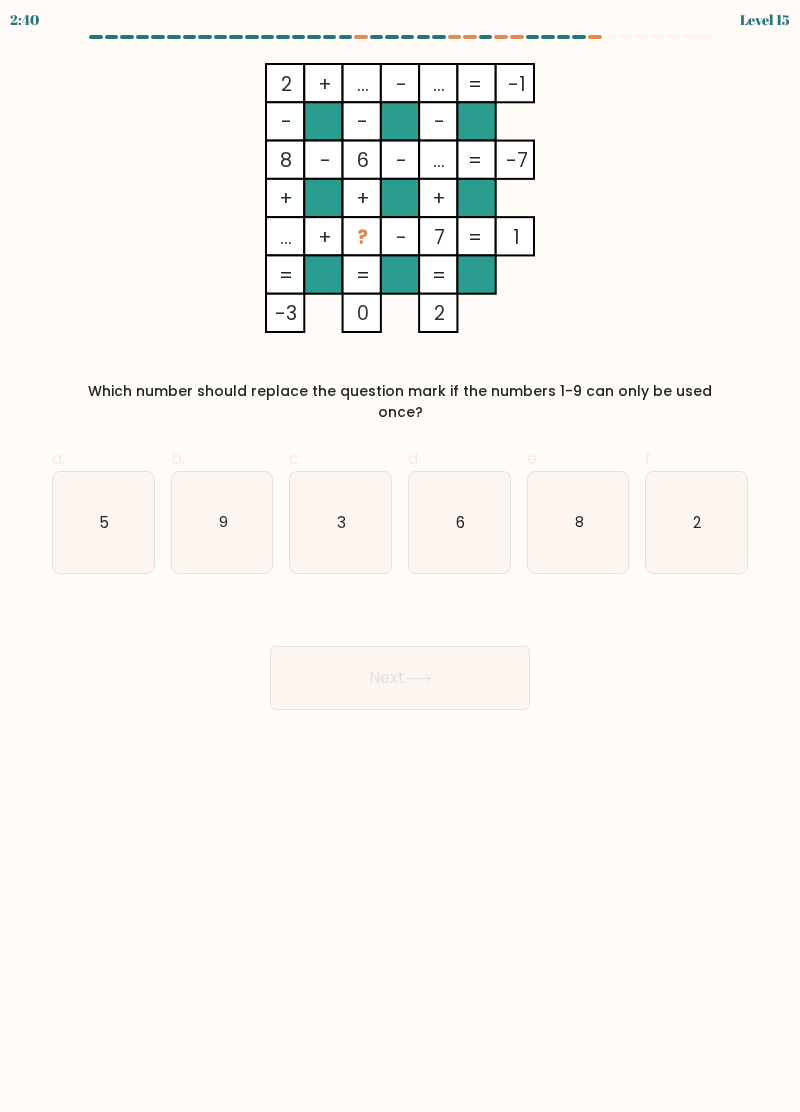 scroll, scrollTop: 41, scrollLeft: 0, axis: vertical 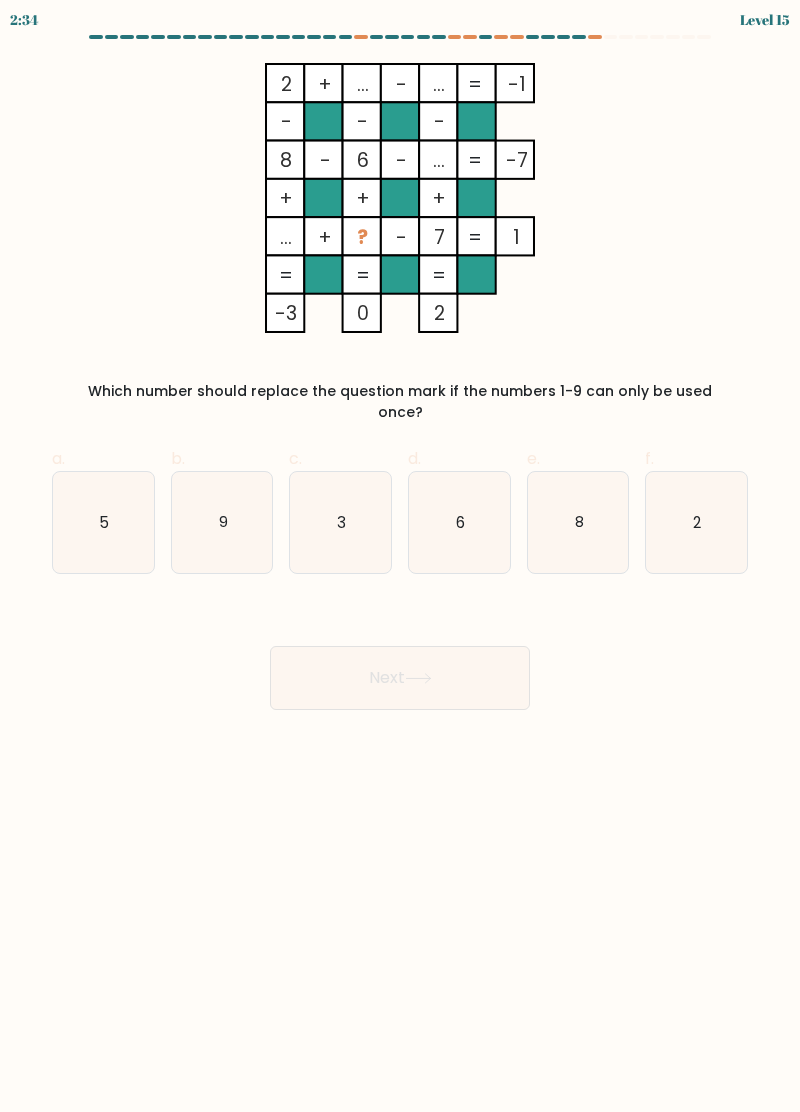 click on "5" 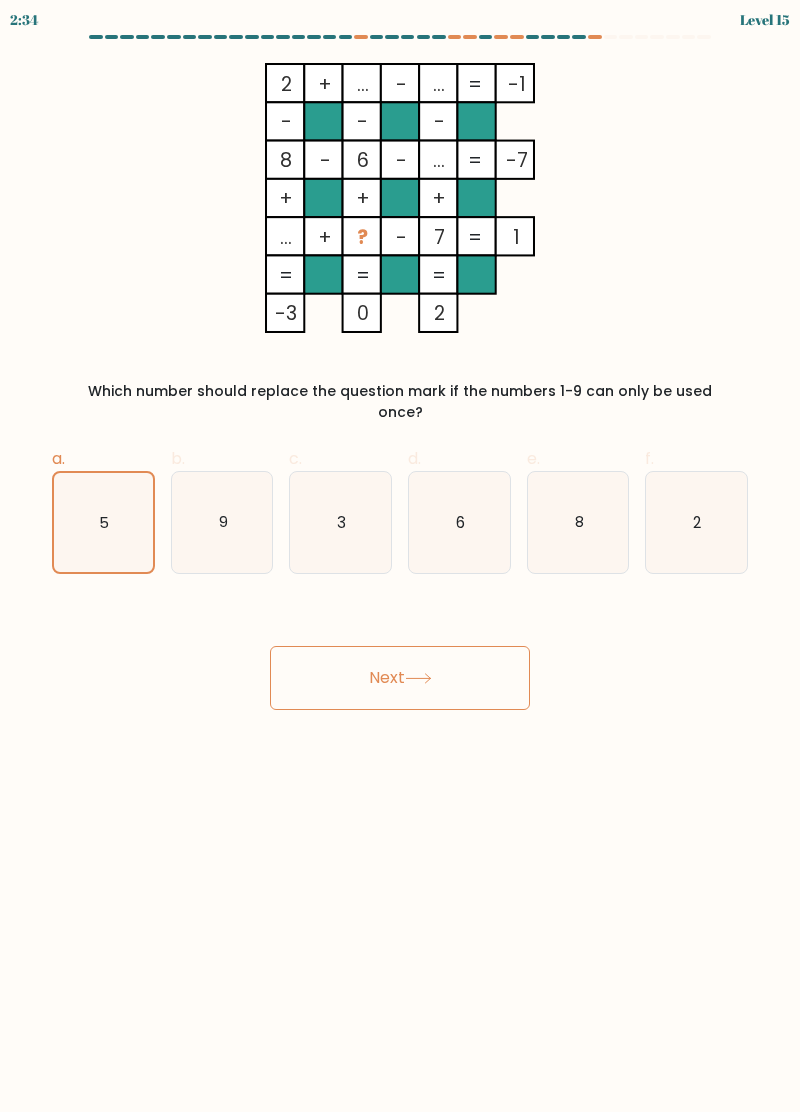 click on "Next" at bounding box center (400, 678) 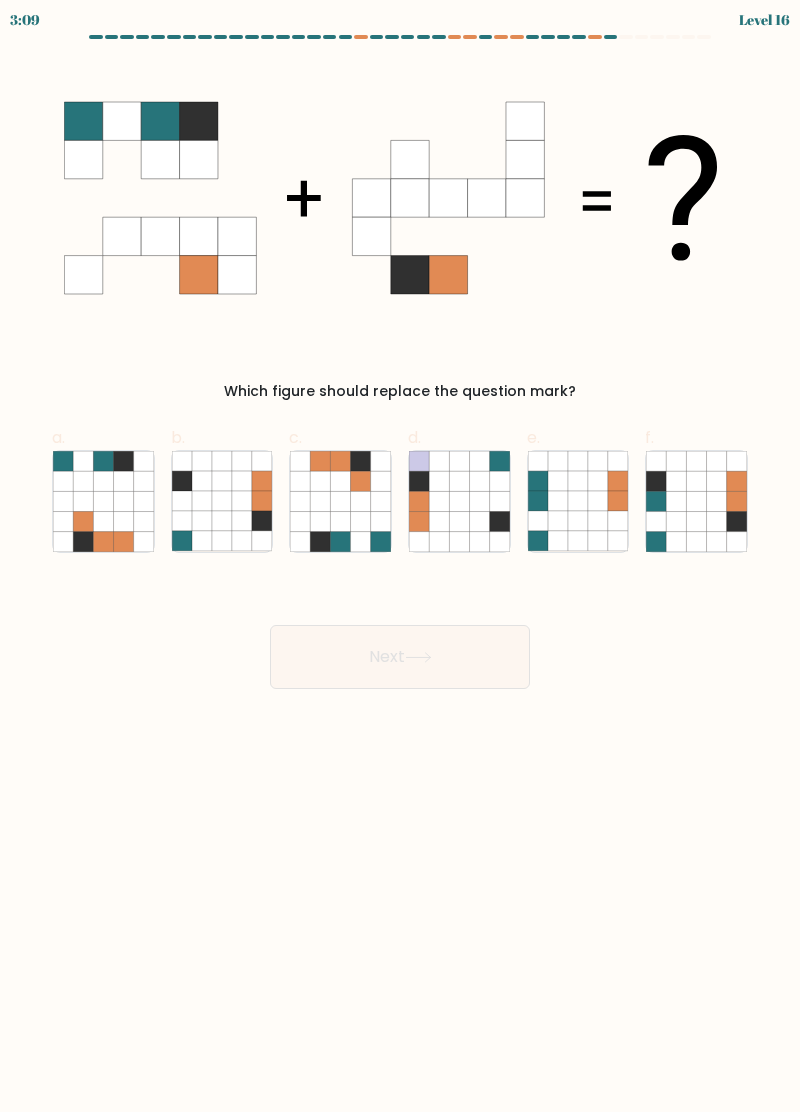 scroll, scrollTop: 0, scrollLeft: 0, axis: both 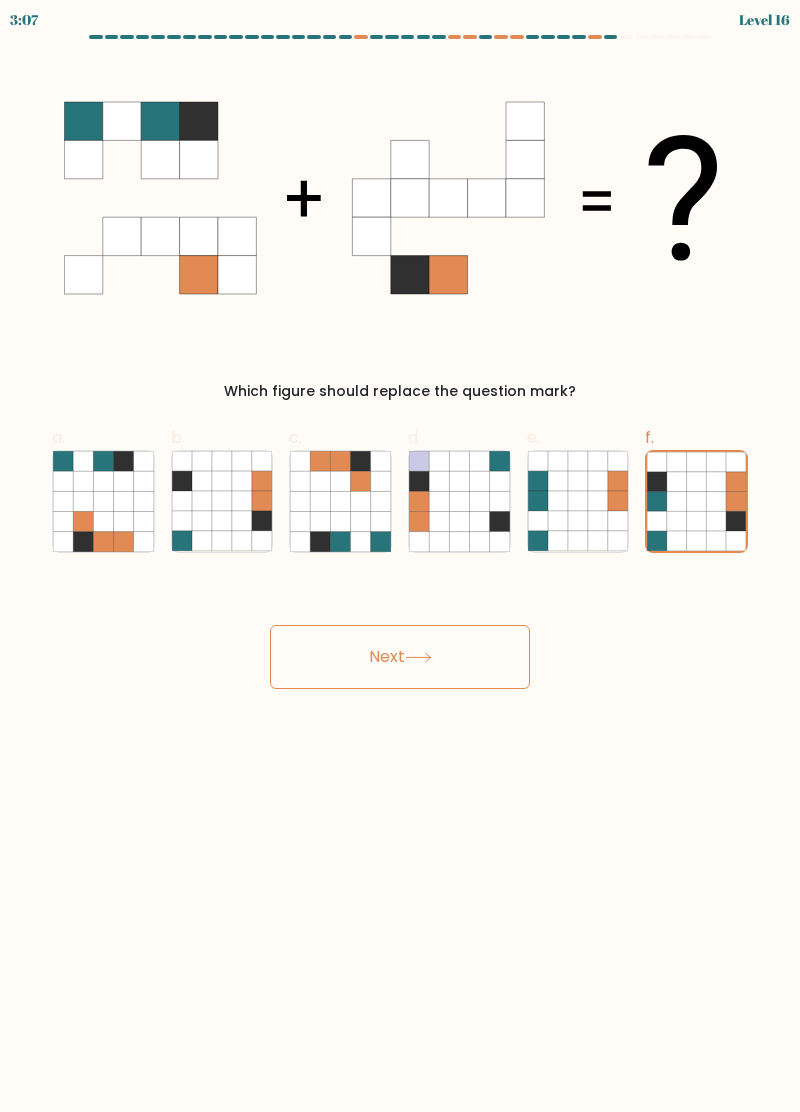 click on "Next" at bounding box center (400, 657) 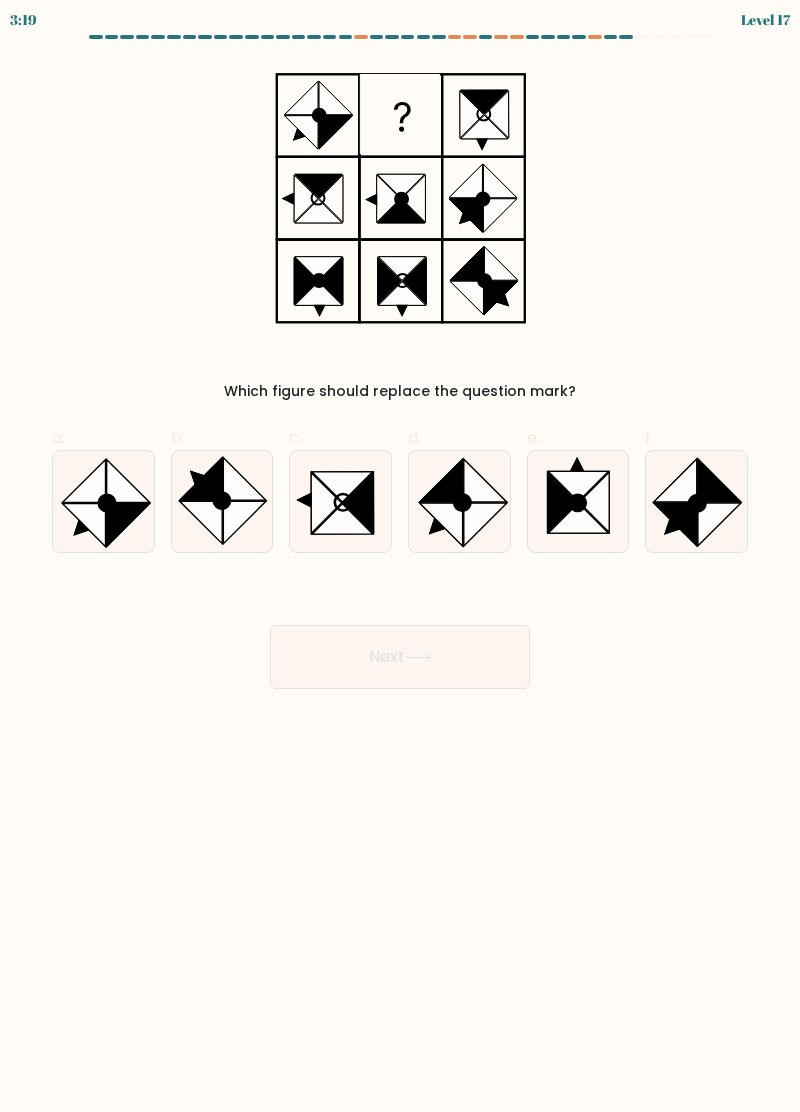 scroll, scrollTop: 0, scrollLeft: 0, axis: both 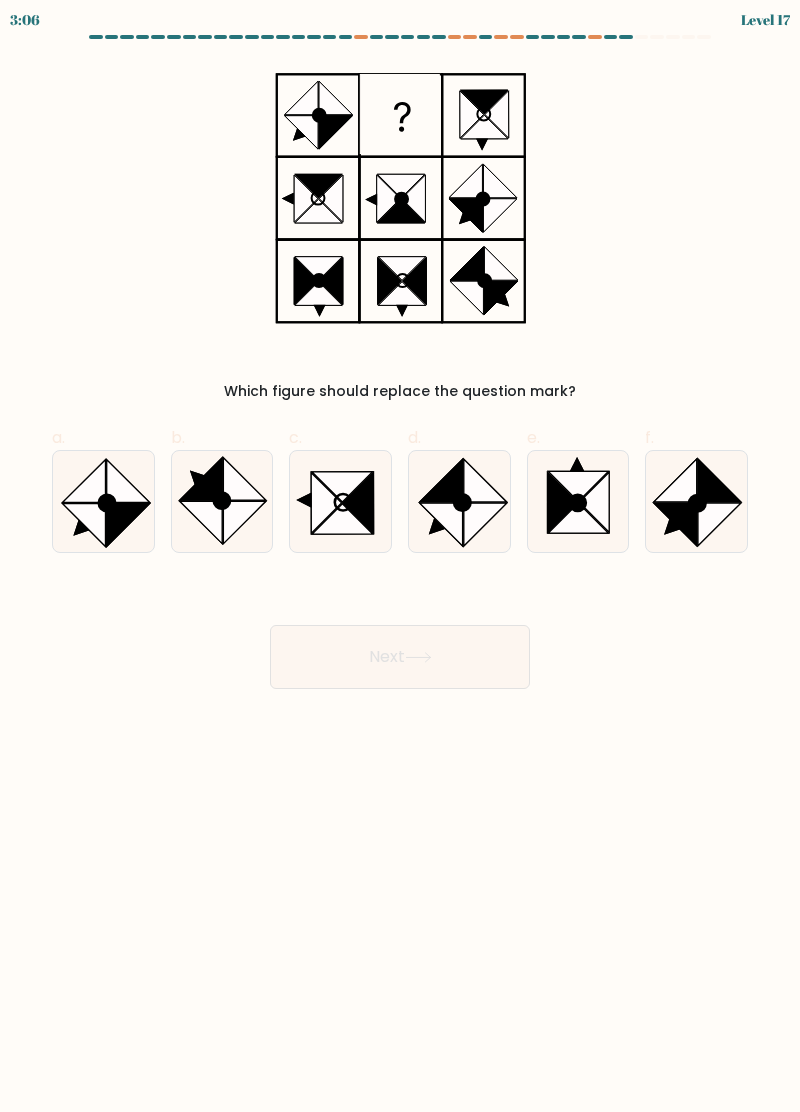 click 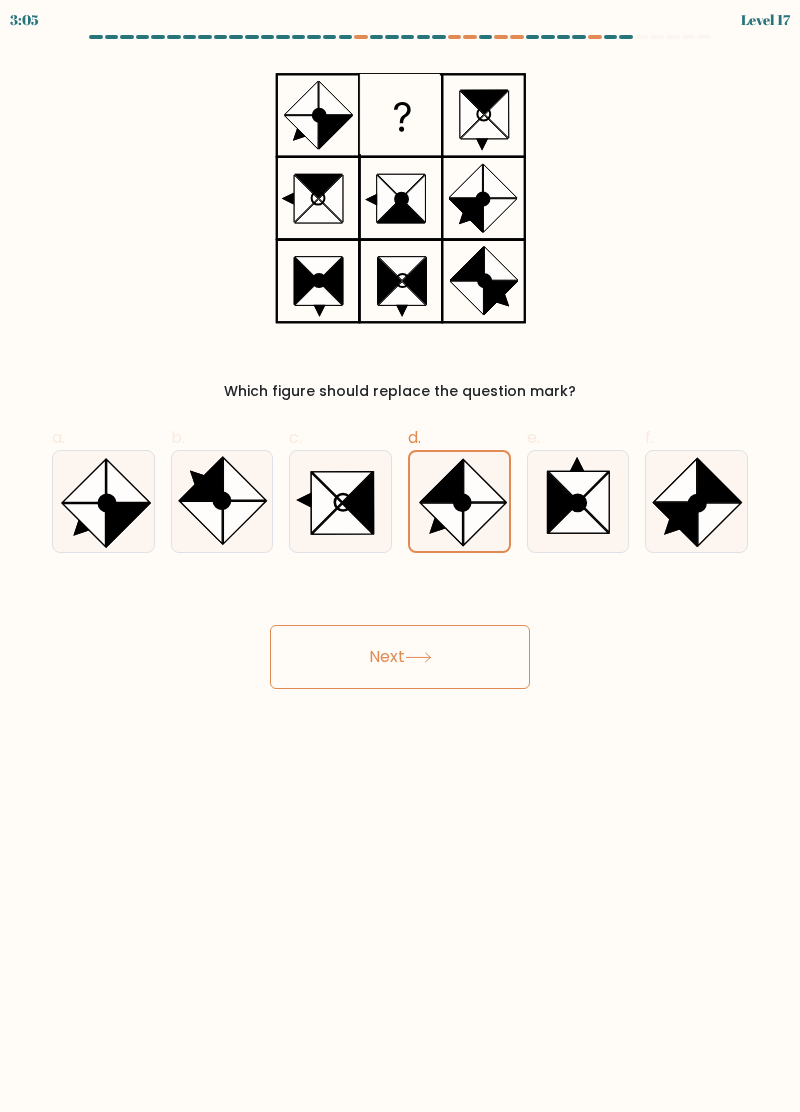 click 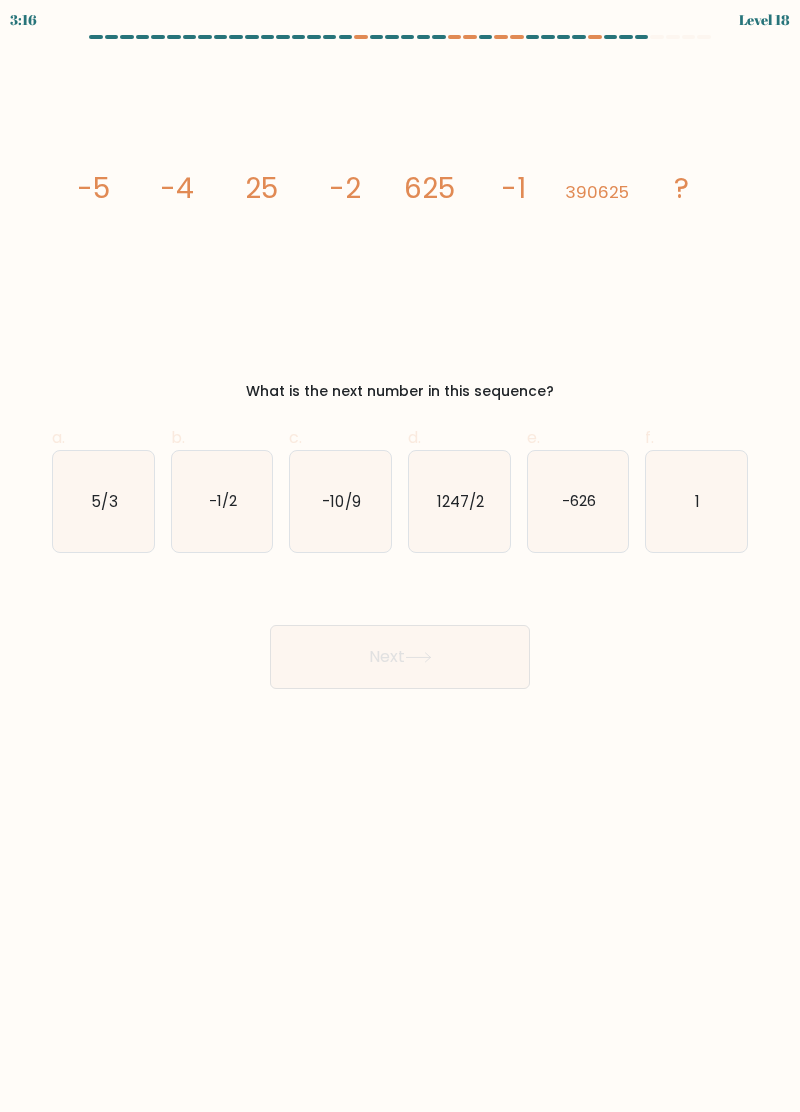 click on "-1/2" 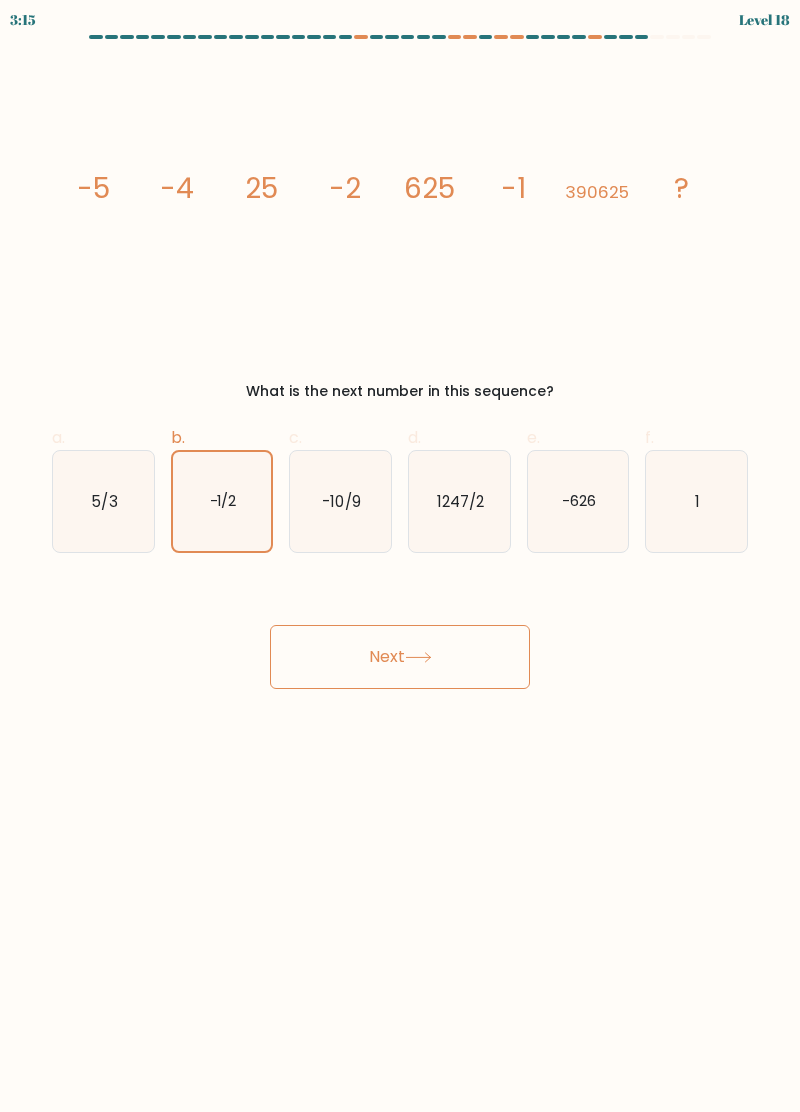 click 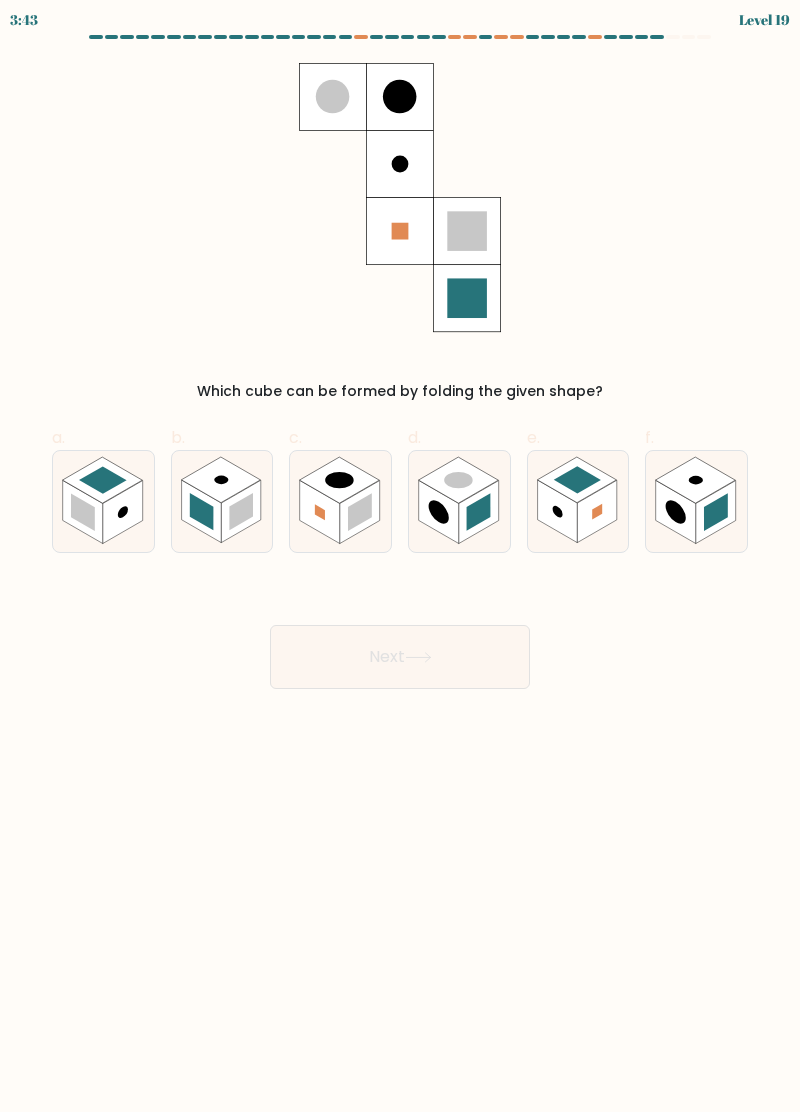 click at bounding box center [400, 362] 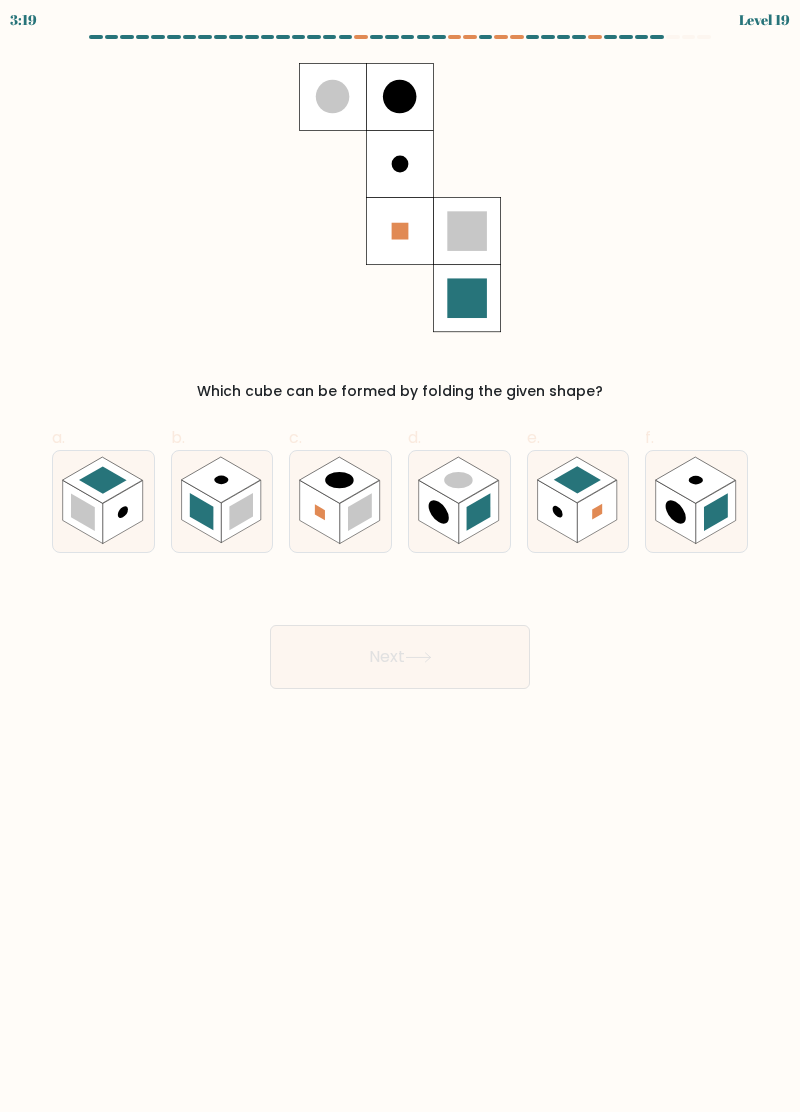 click 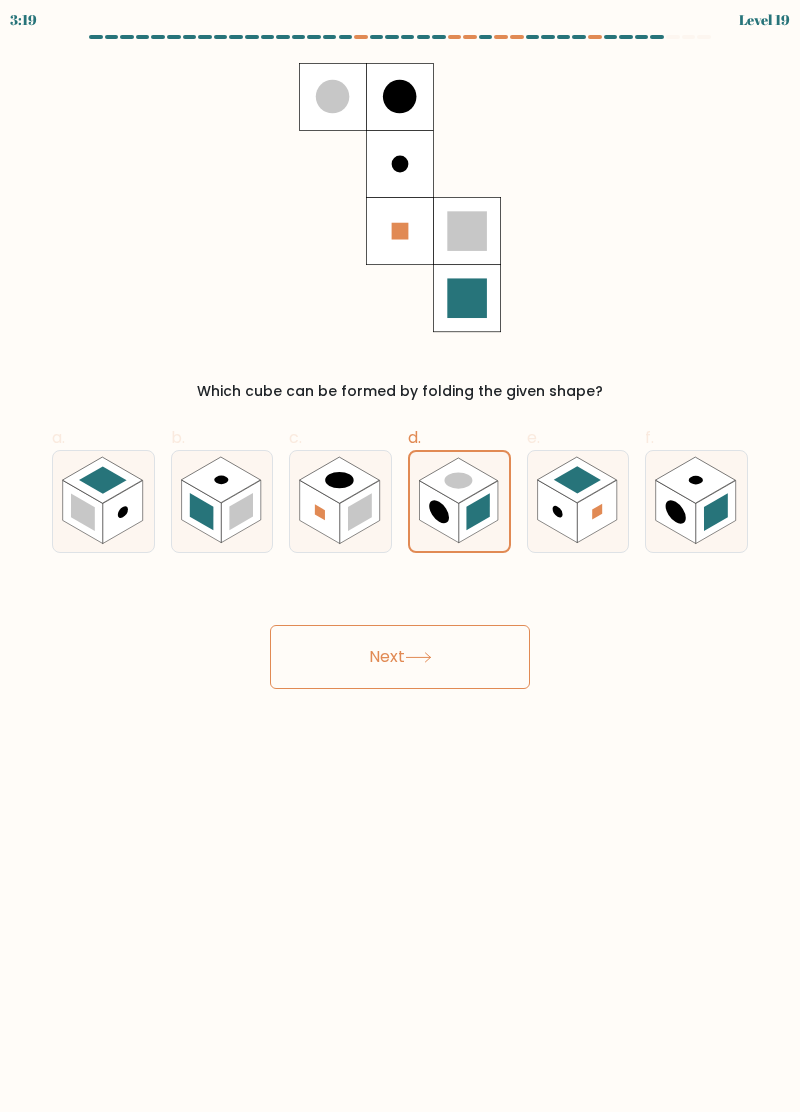 click 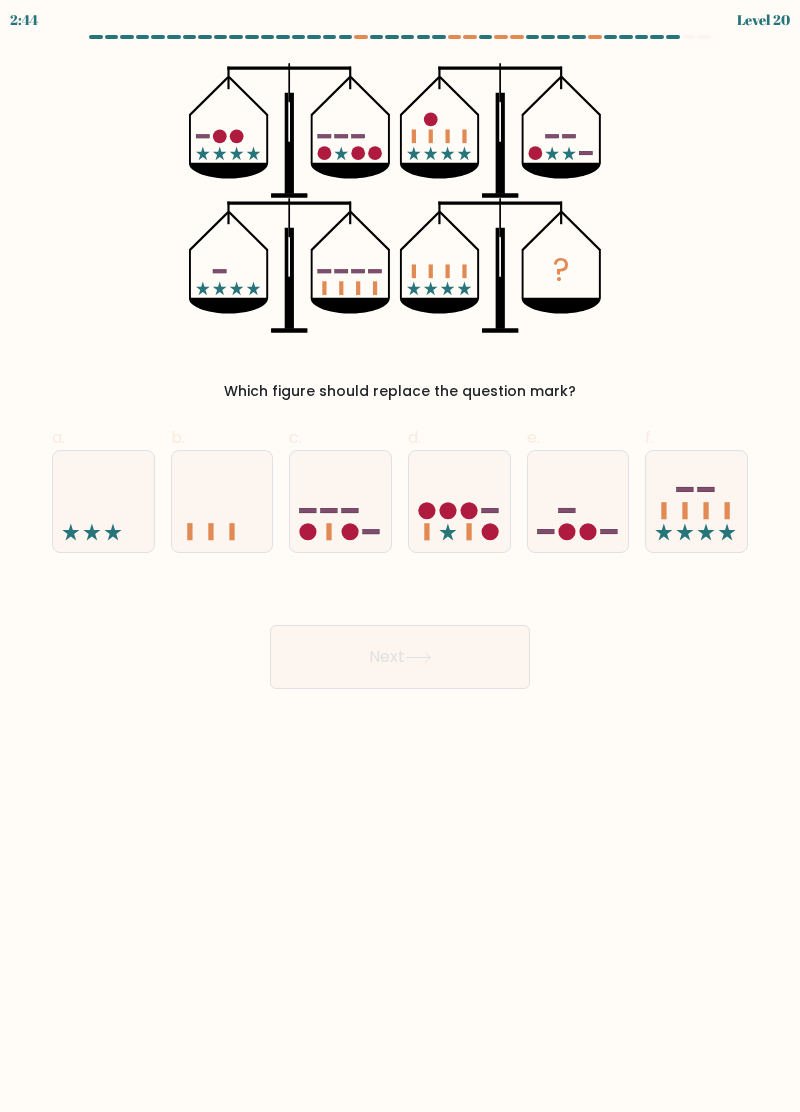 click 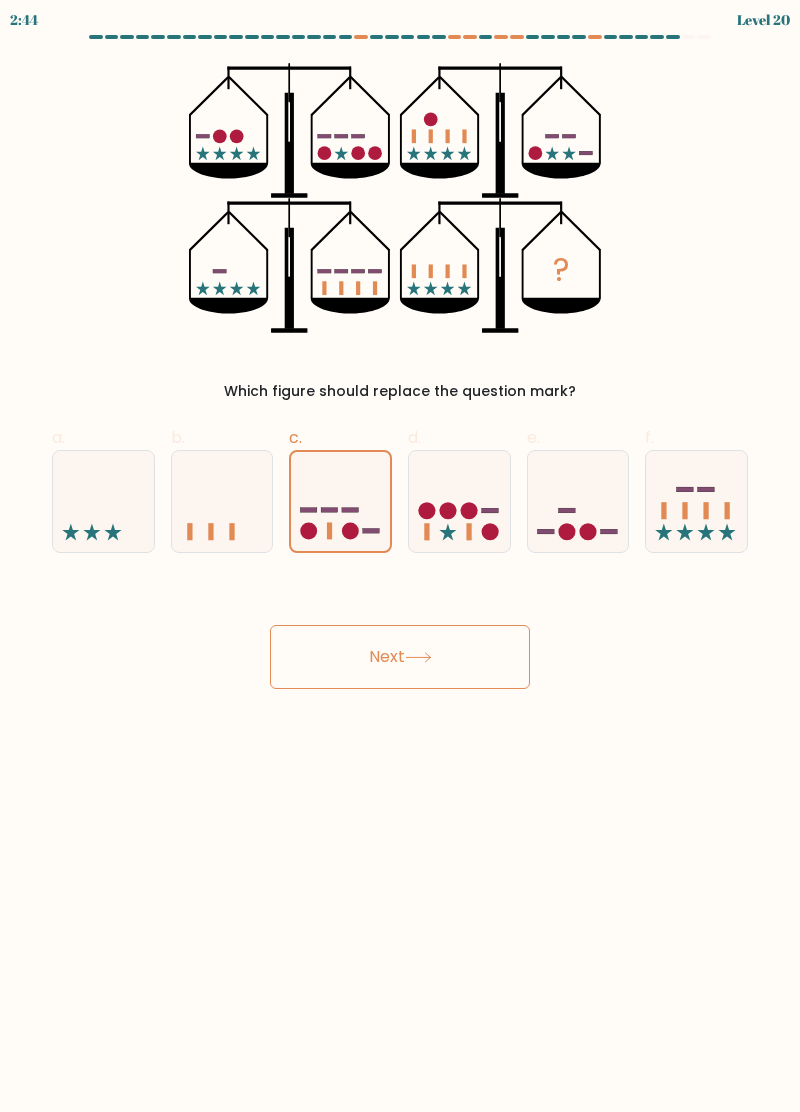 click 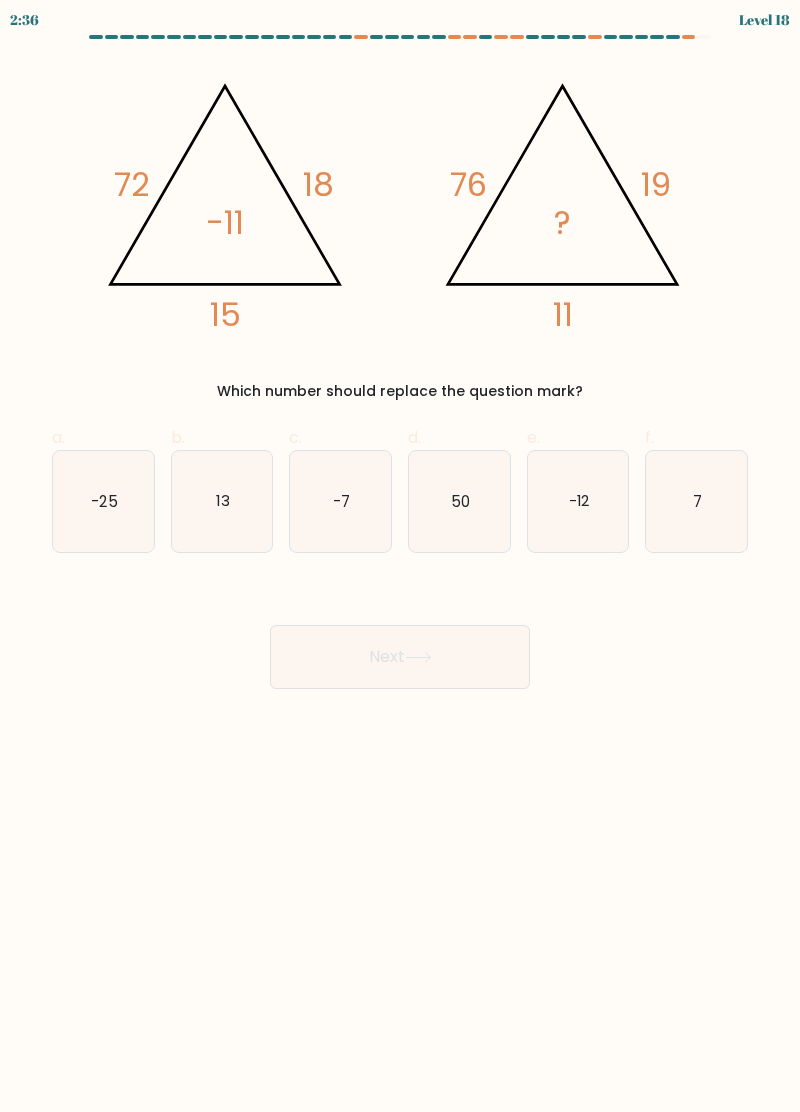 scroll, scrollTop: 0, scrollLeft: 0, axis: both 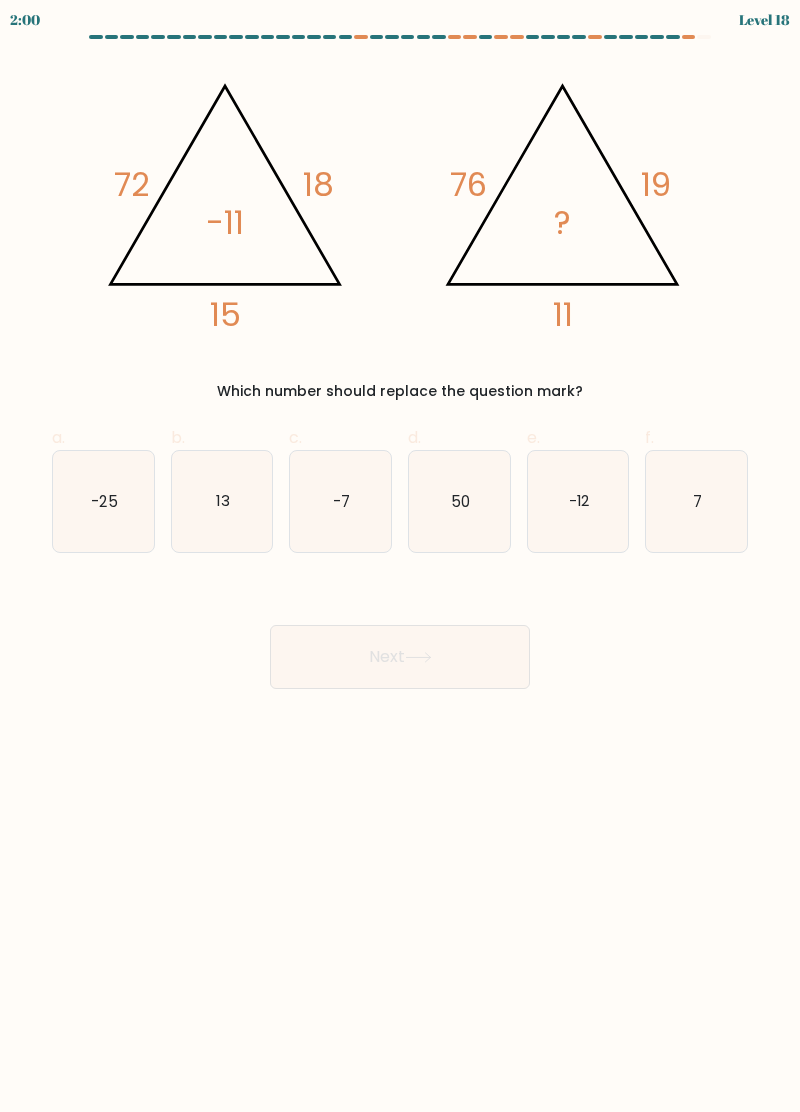 click on "@import url('https://fonts.googleapis.com/css?family=Abril+Fatface:400,100,100italic,300,300italic,400italic,500,500italic,700,700italic,900,900italic');                        72       18       15       -11                                       @import url('https://fonts.googleapis.com/css?family=Abril+Fatface:400,100,100italic,300,300italic,400italic,500,500italic,700,700italic,900,900italic');                        76       19       11       ?" 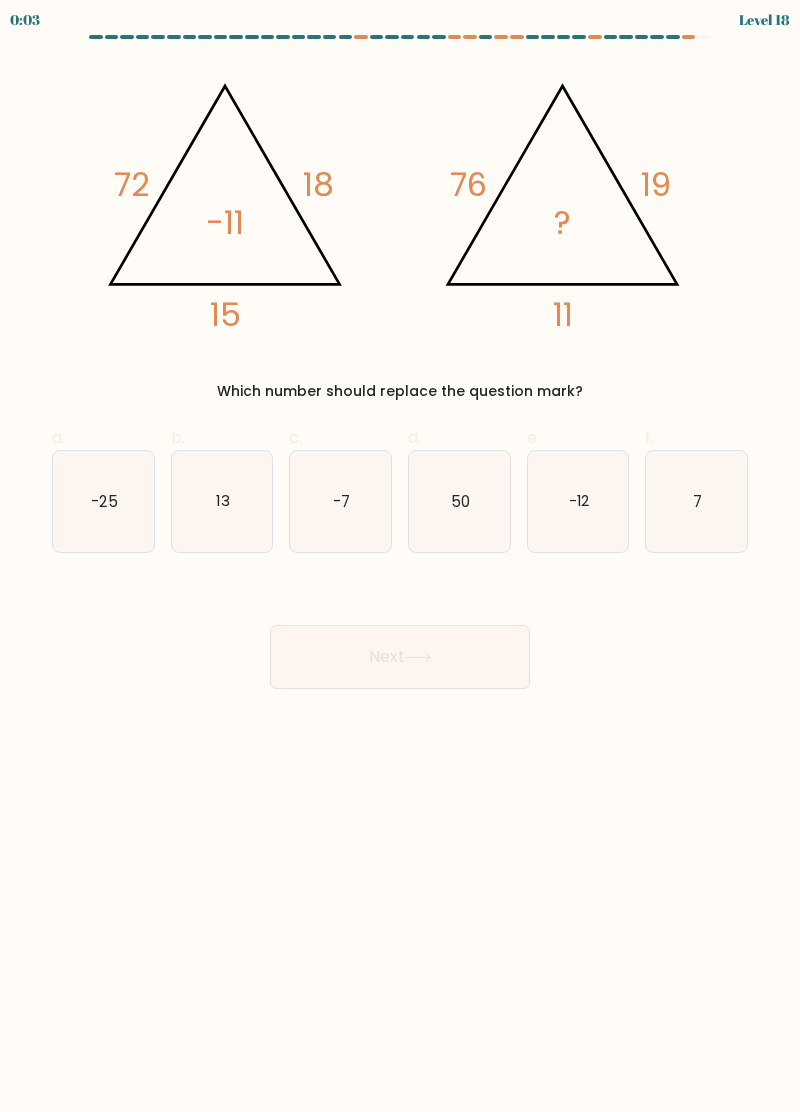click on "-12" 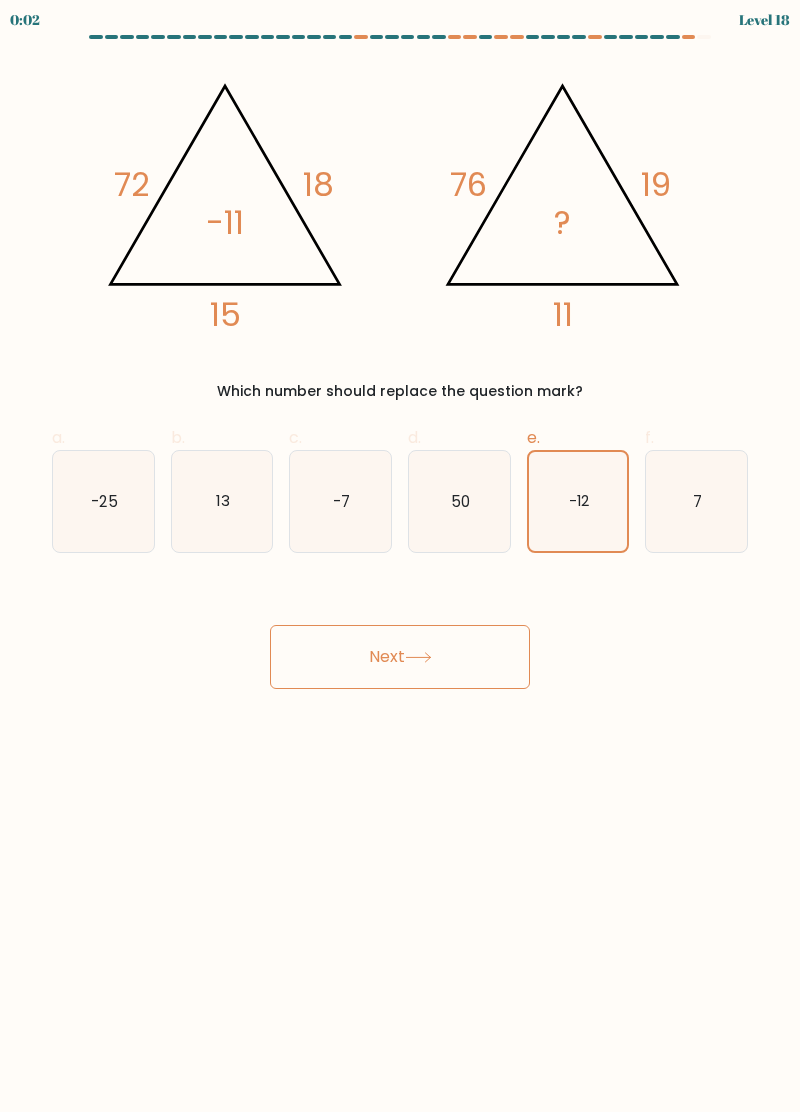 click on "Next" at bounding box center [400, 657] 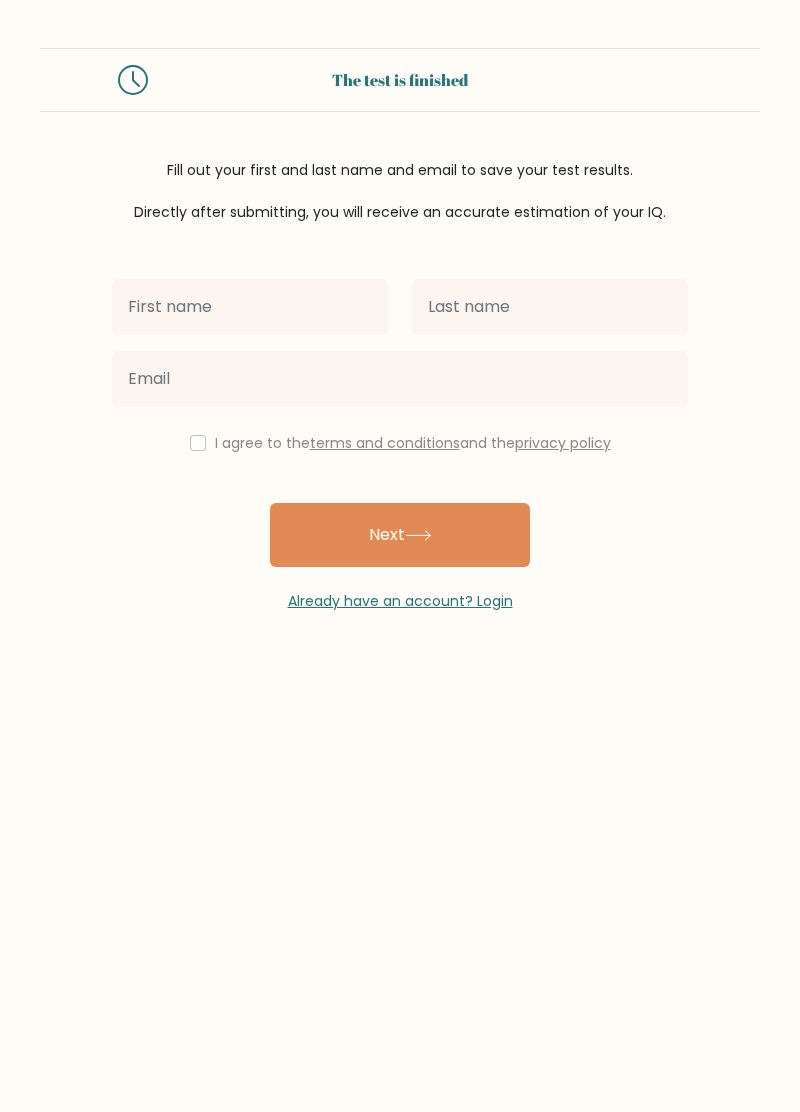 scroll, scrollTop: 0, scrollLeft: 0, axis: both 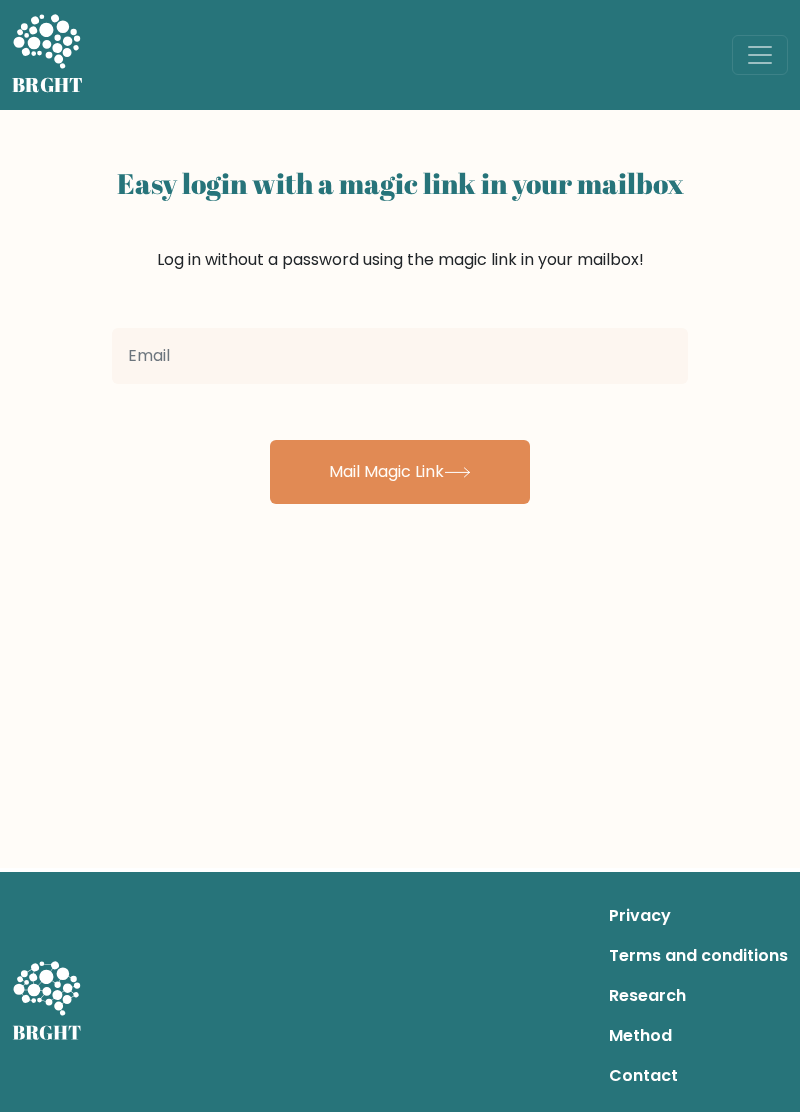 click at bounding box center [400, 356] 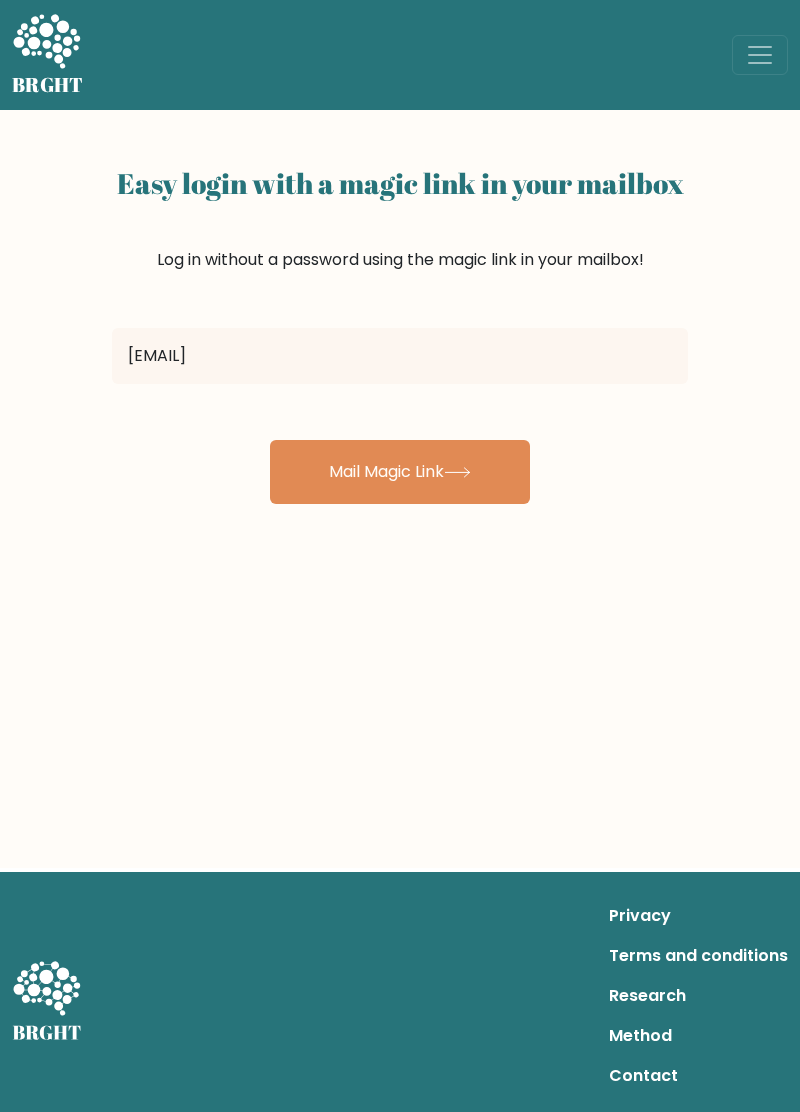 click on "Mail Magic Link" at bounding box center (400, 472) 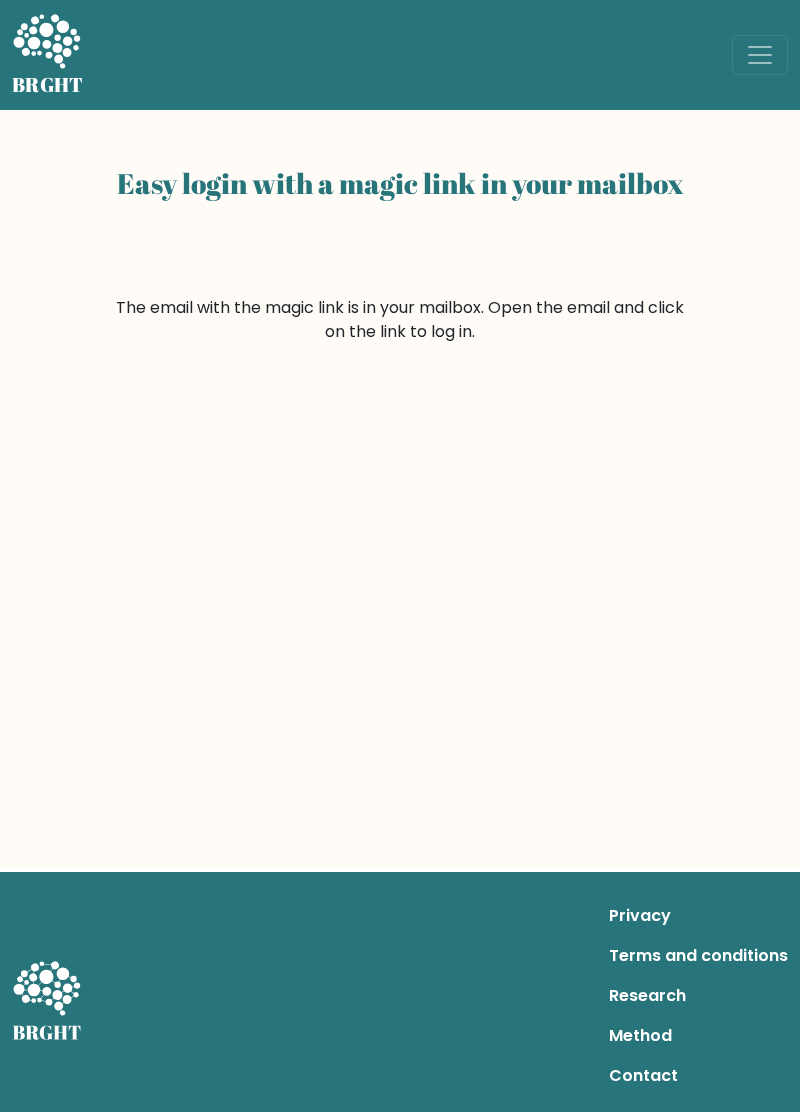 scroll, scrollTop: 0, scrollLeft: 0, axis: both 